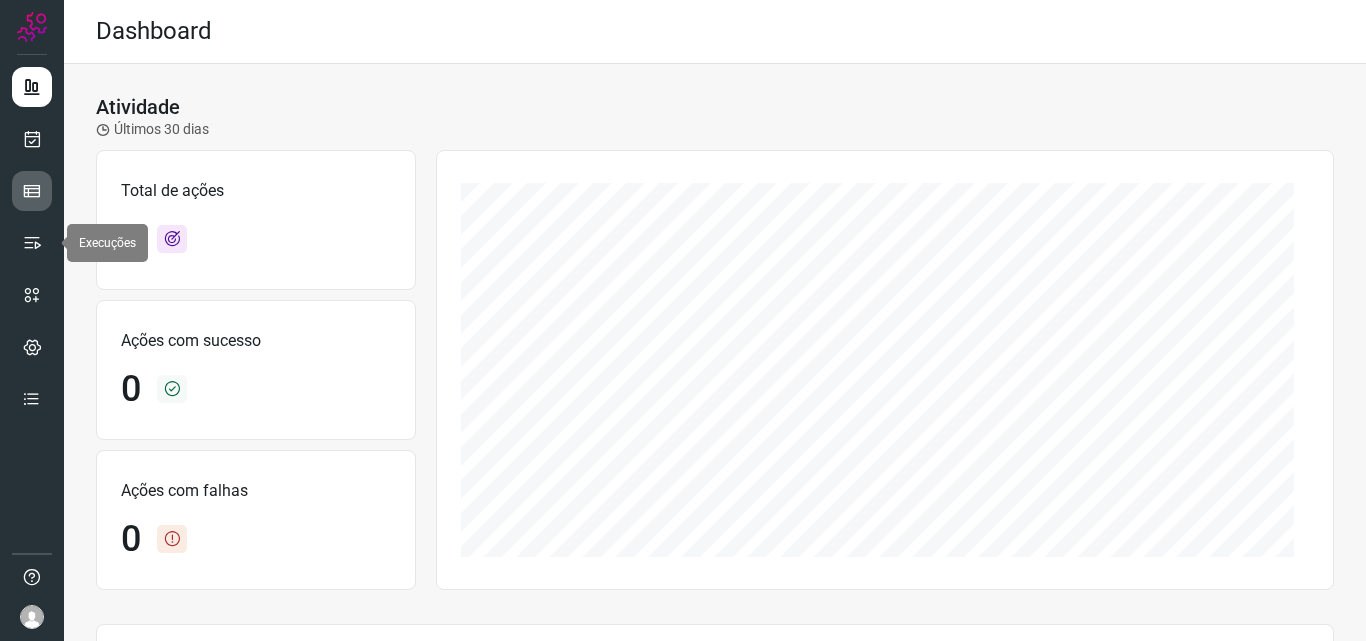 scroll, scrollTop: 0, scrollLeft: 0, axis: both 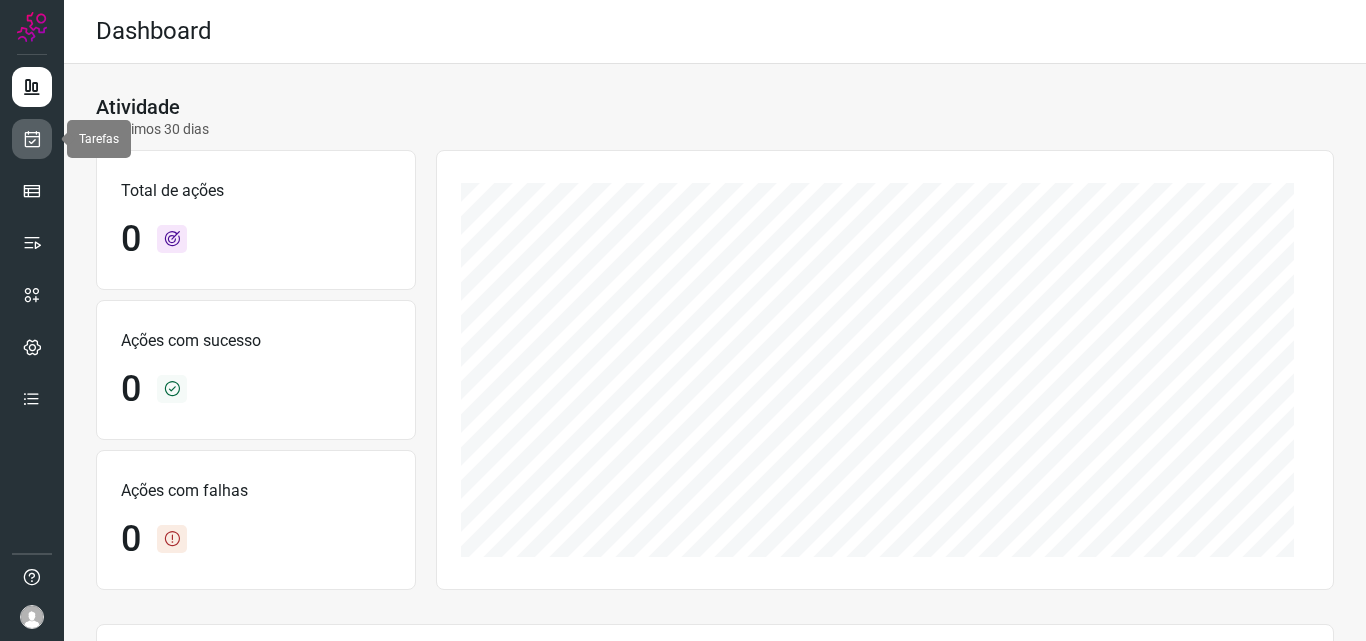 click at bounding box center [32, 139] 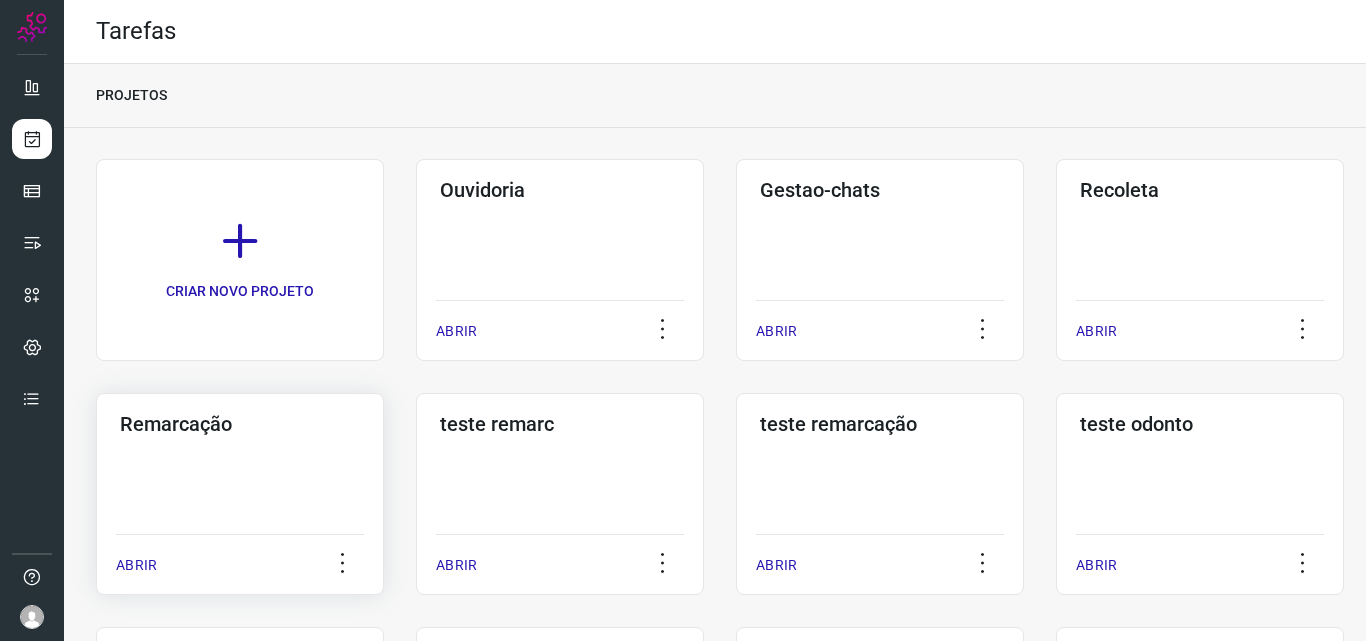 click on "Remarcação  ABRIR" 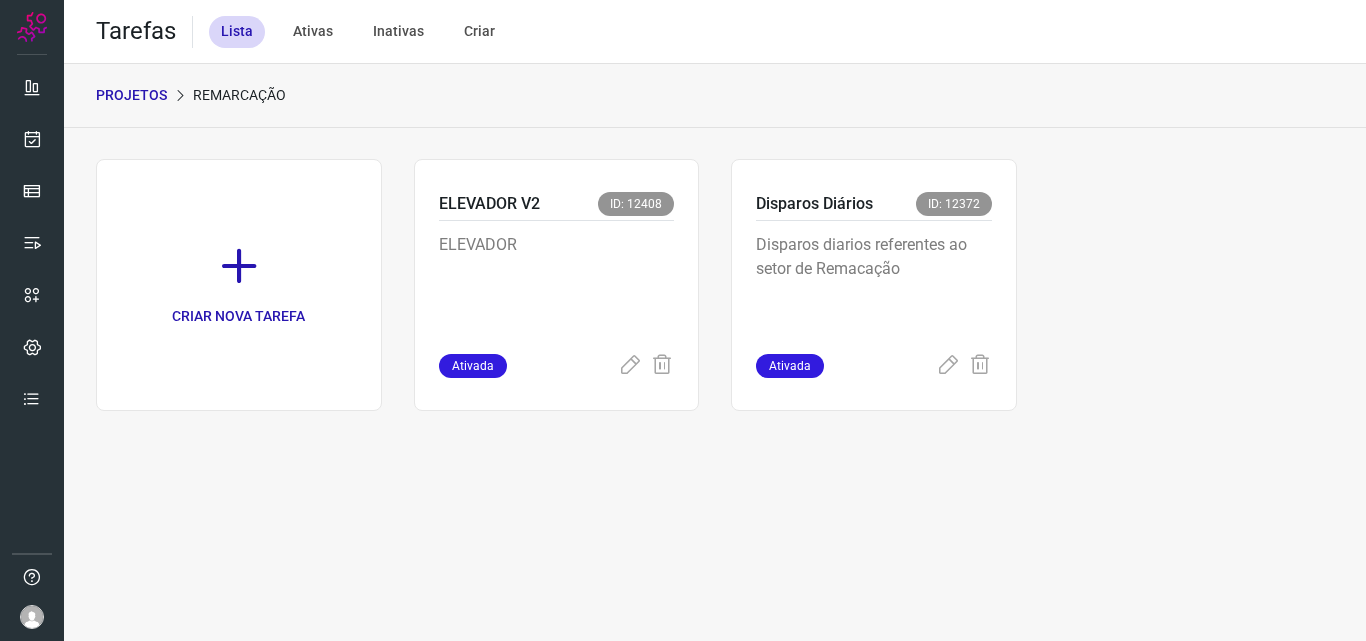 click on "Disparos diarios referentes ao setor de Remacação" at bounding box center [874, 283] 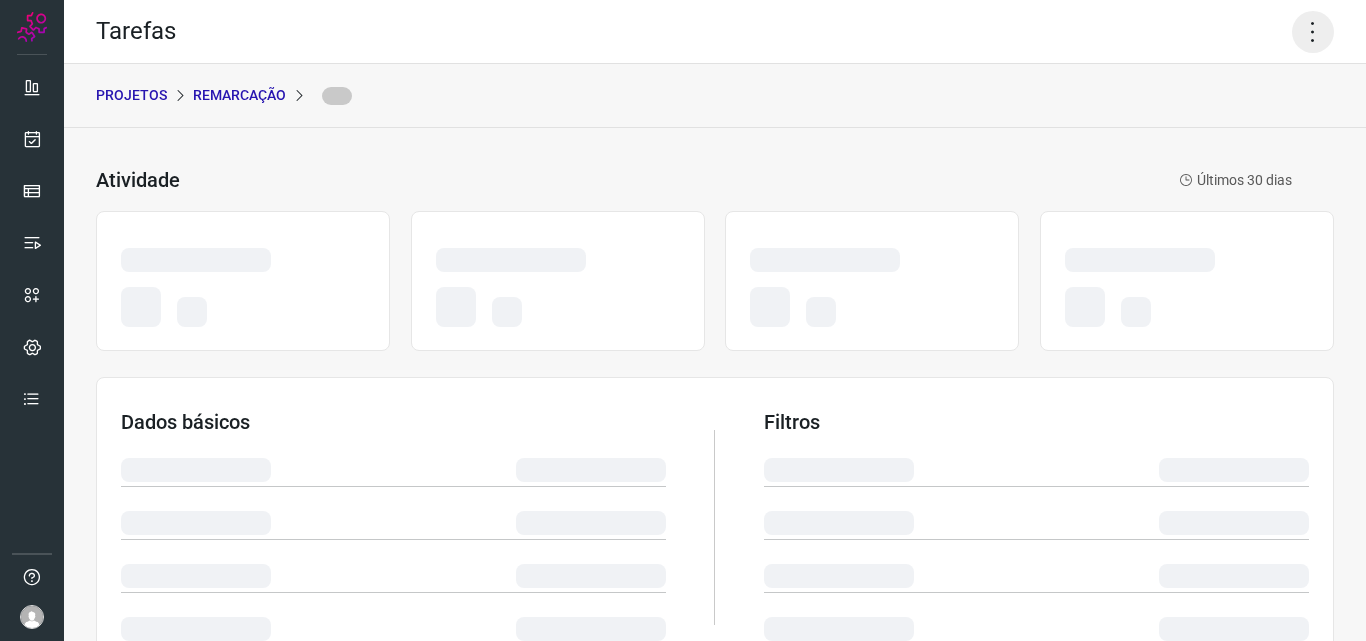 click 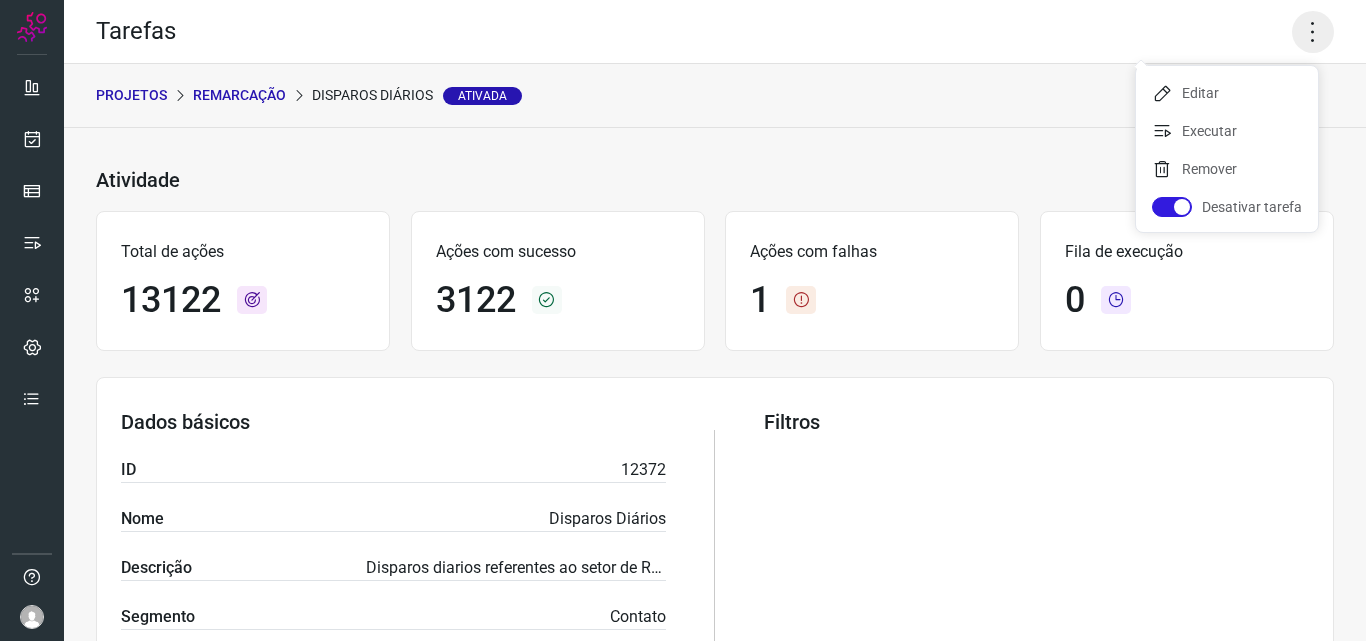 click 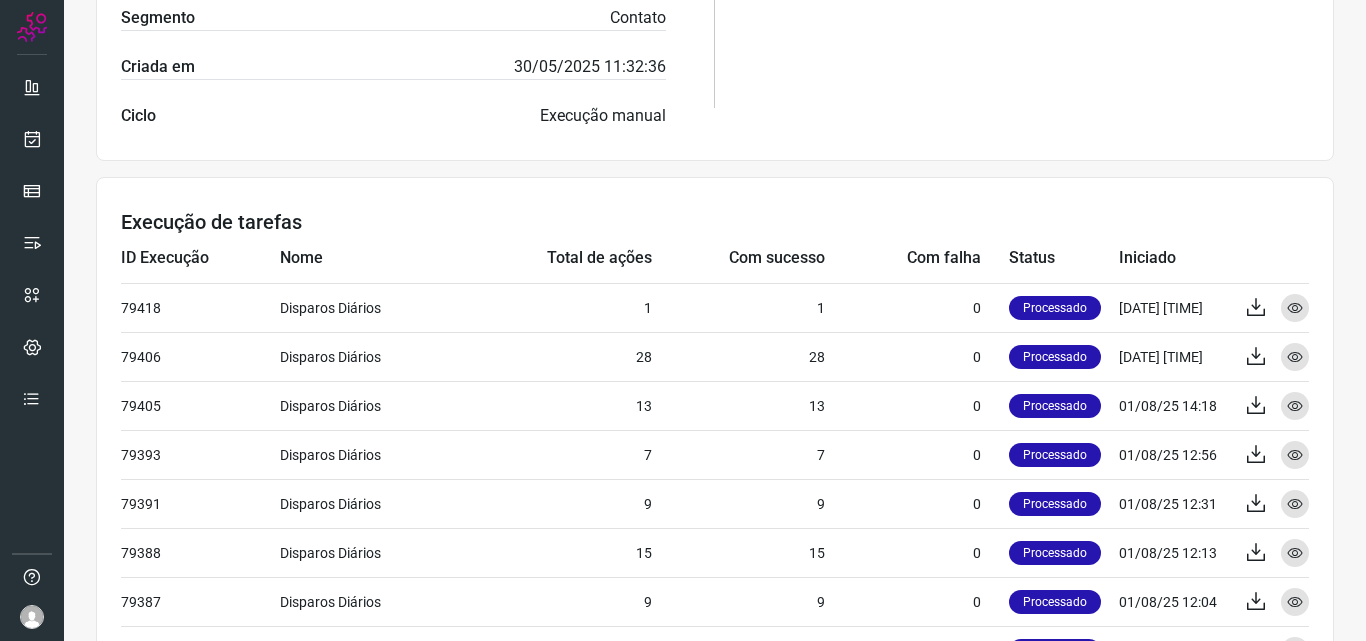 scroll, scrollTop: 600, scrollLeft: 0, axis: vertical 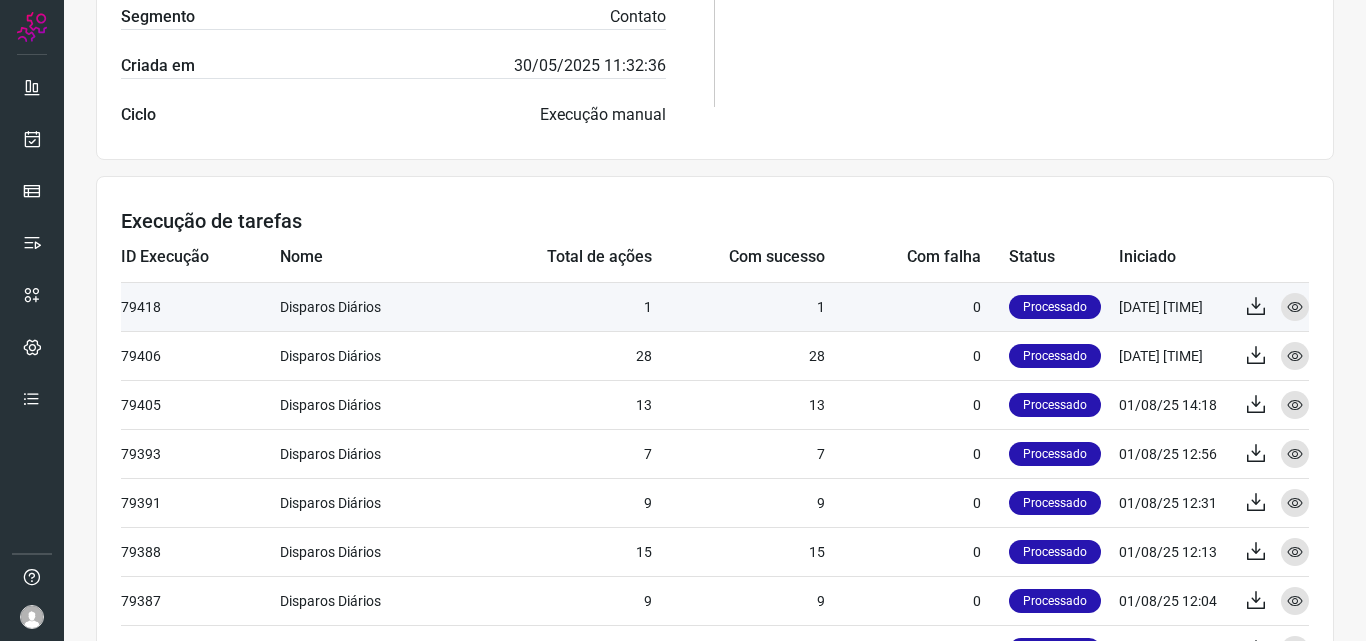 click on "Disparos Diários" at bounding box center (371, 306) 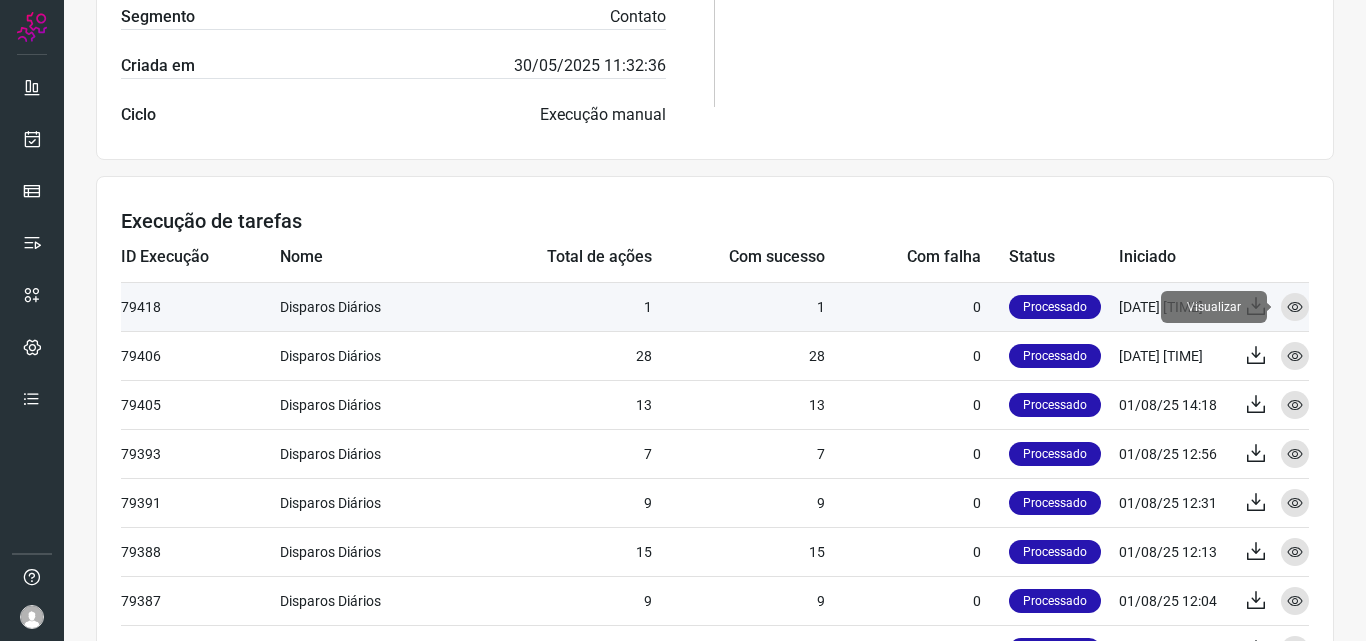 click at bounding box center (1295, 307) 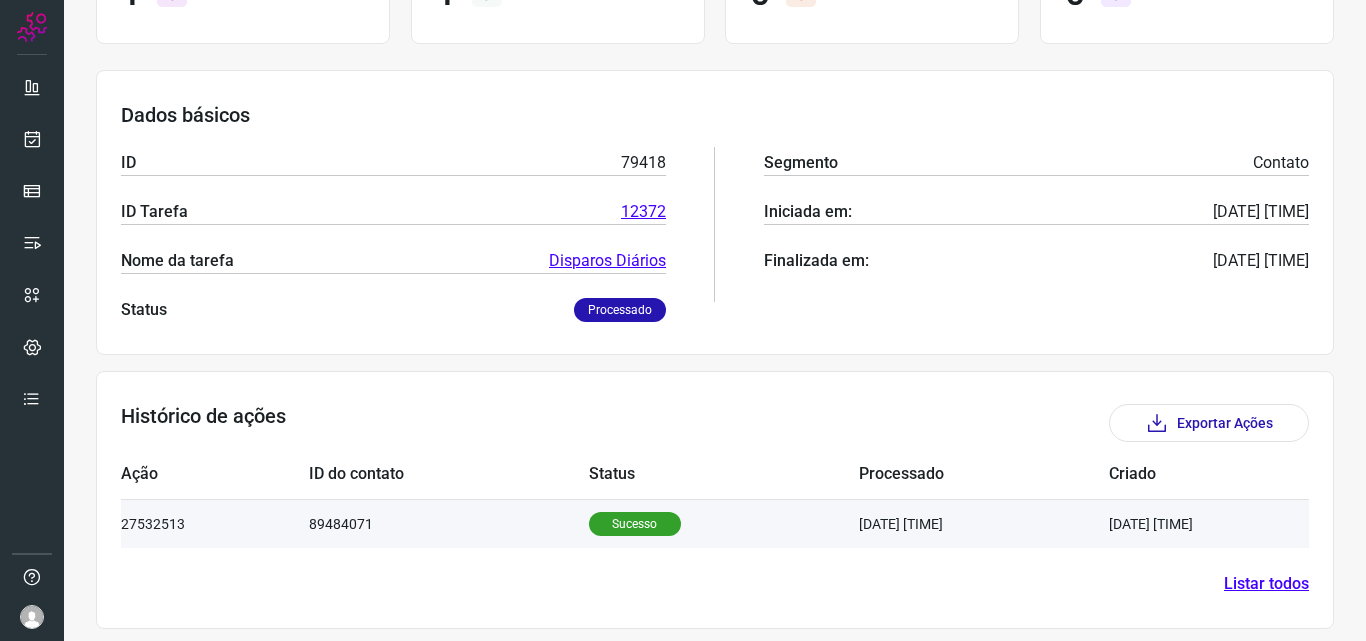 scroll, scrollTop: 233, scrollLeft: 0, axis: vertical 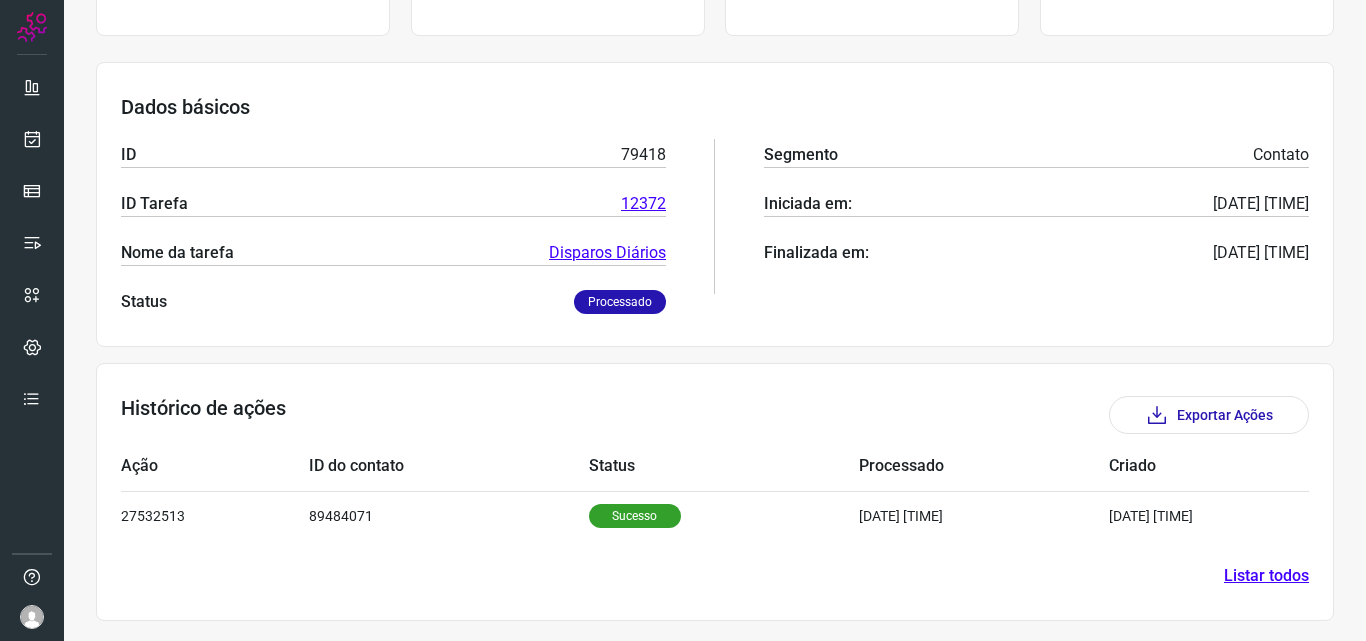 click on "Listar todos" at bounding box center (1266, 576) 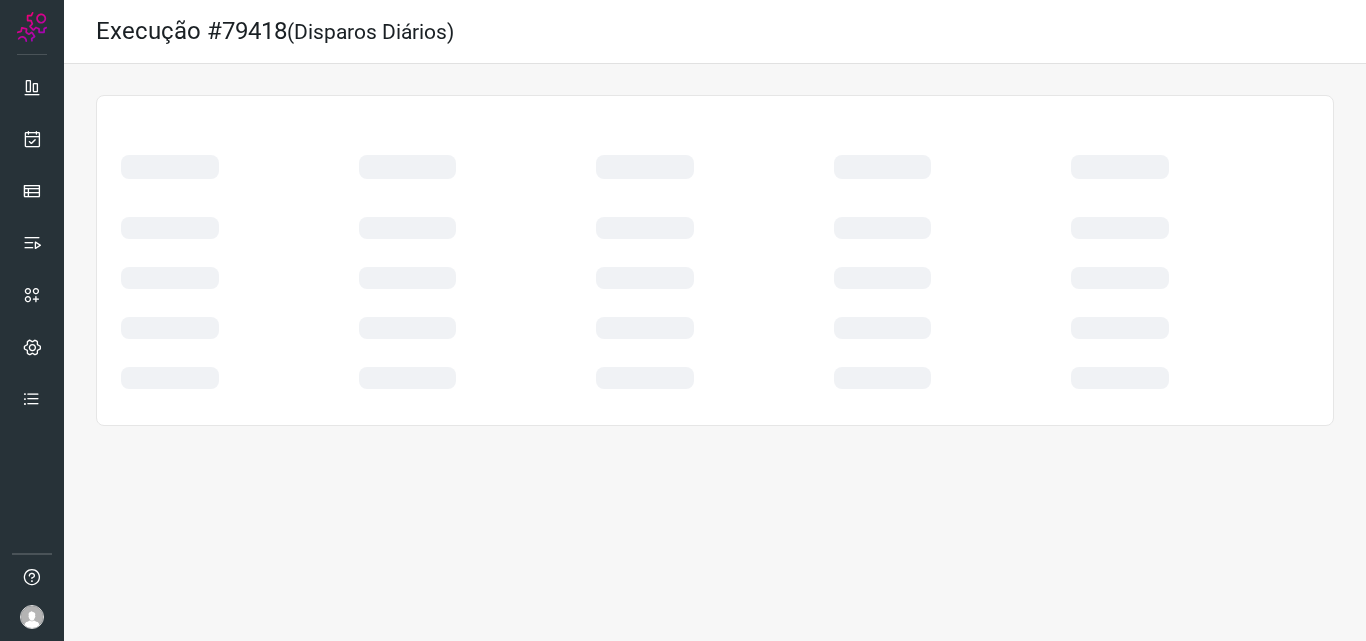 scroll, scrollTop: 0, scrollLeft: 0, axis: both 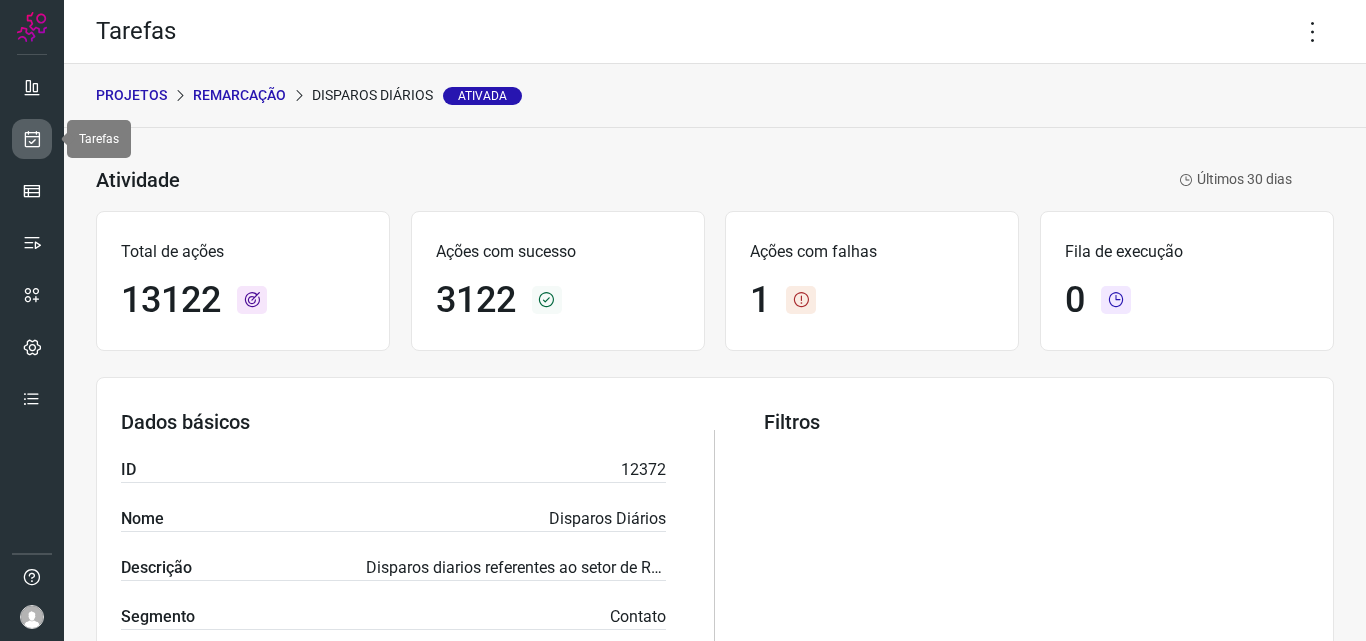 click at bounding box center (32, 139) 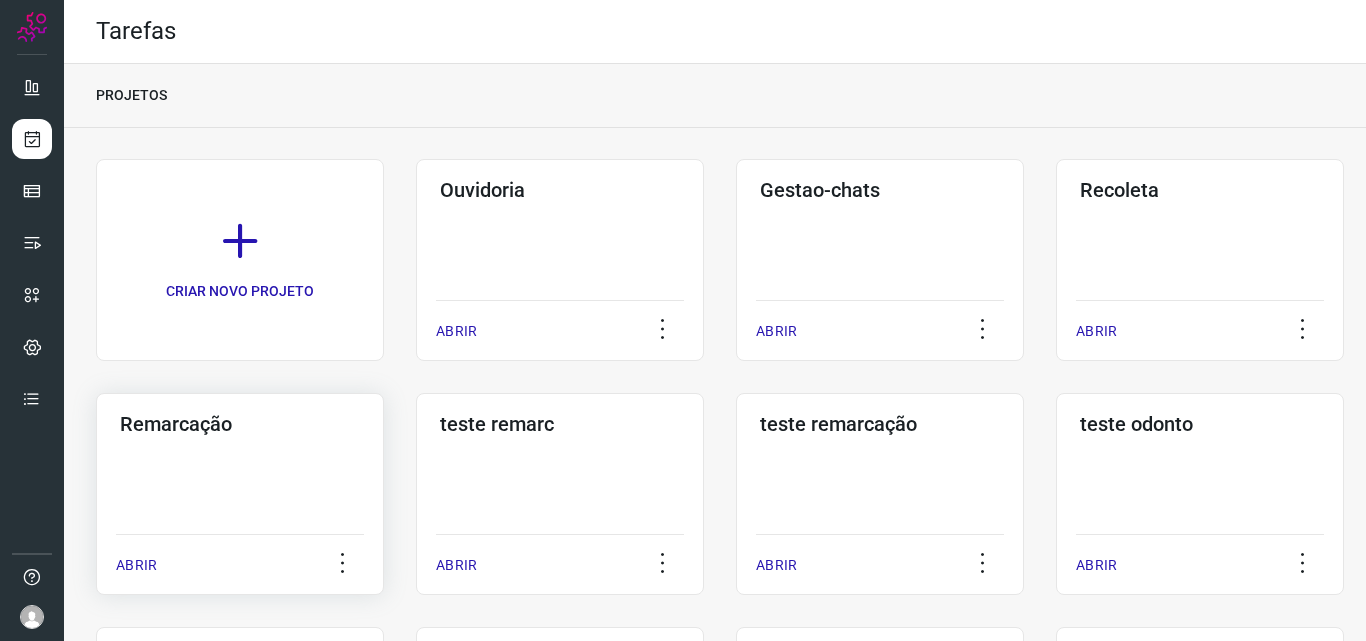 click on "Remarcação" at bounding box center [240, 424] 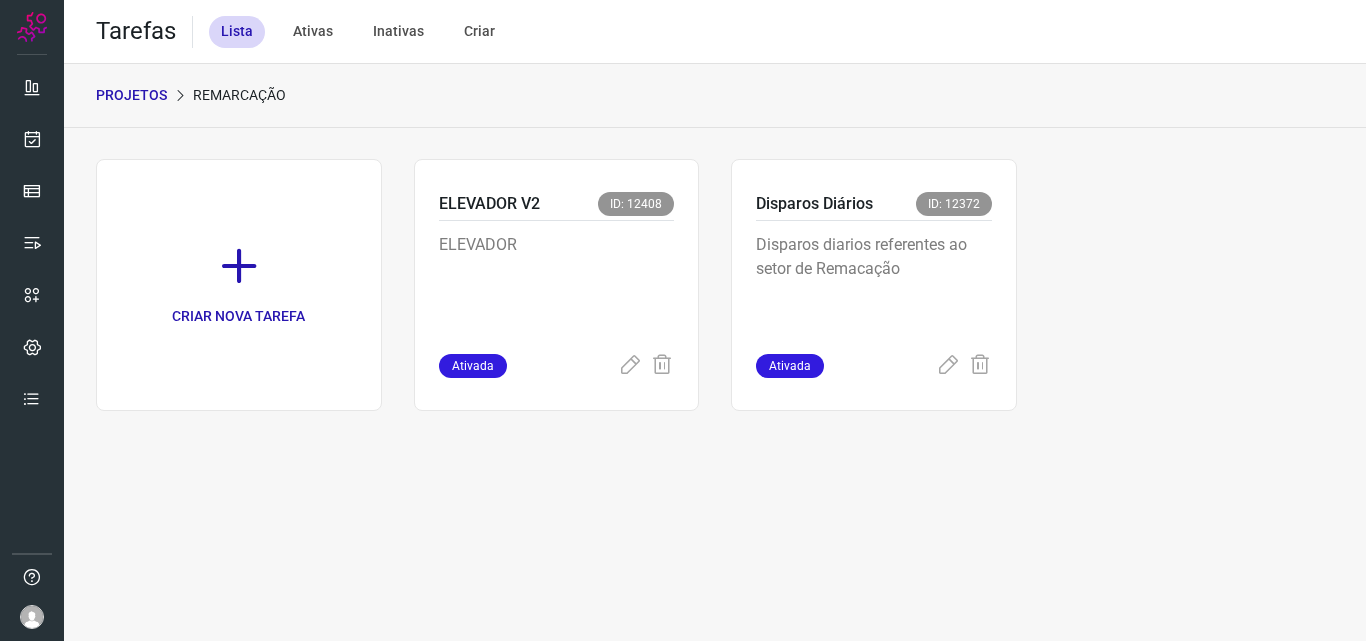 click on "Disparos diarios referentes ao setor de Remacação" at bounding box center (874, 283) 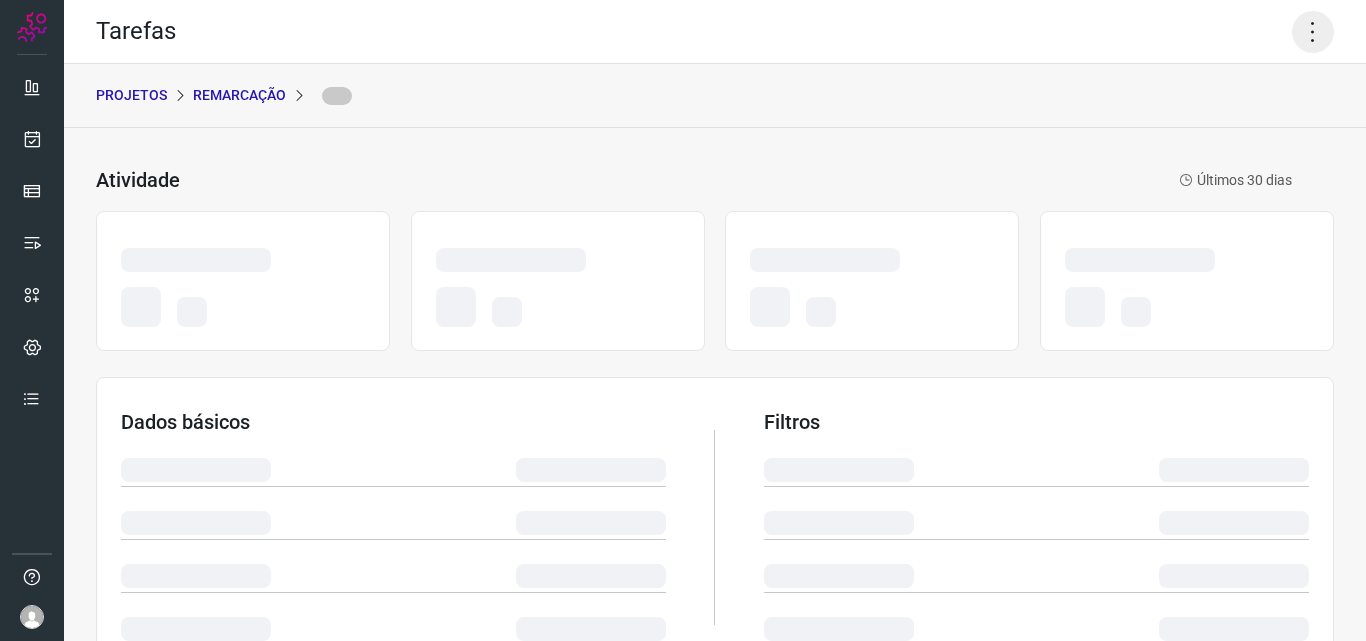 click 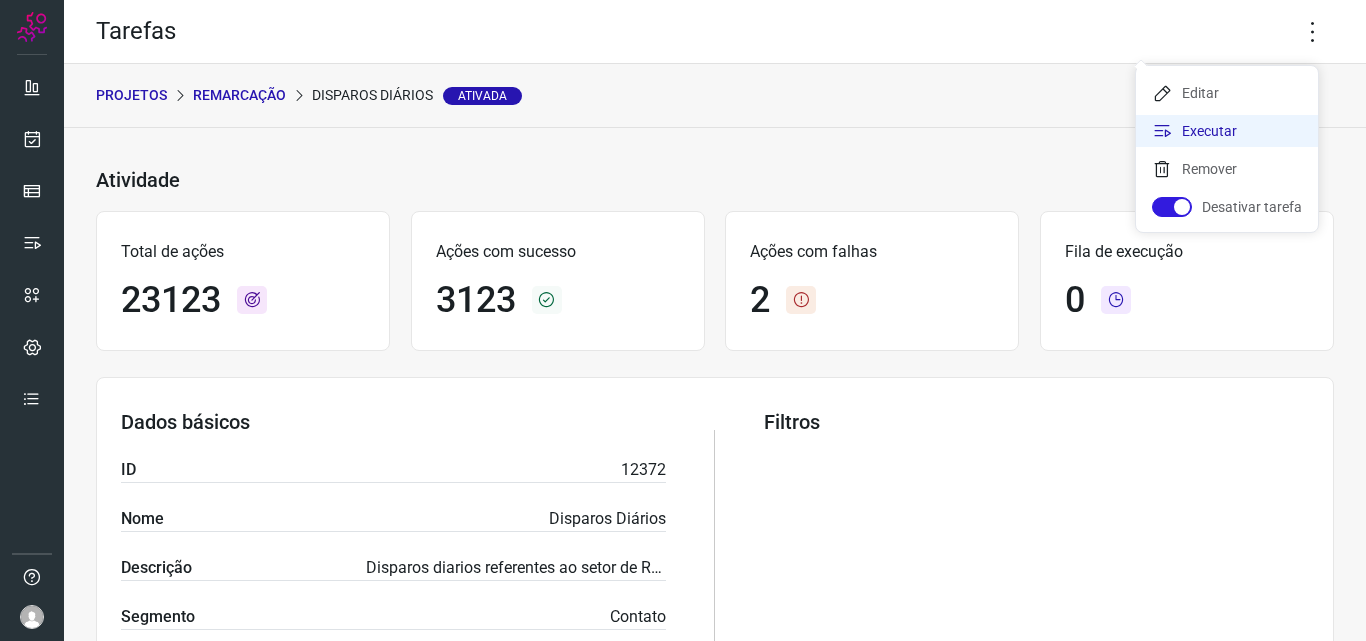 click on "Executar" 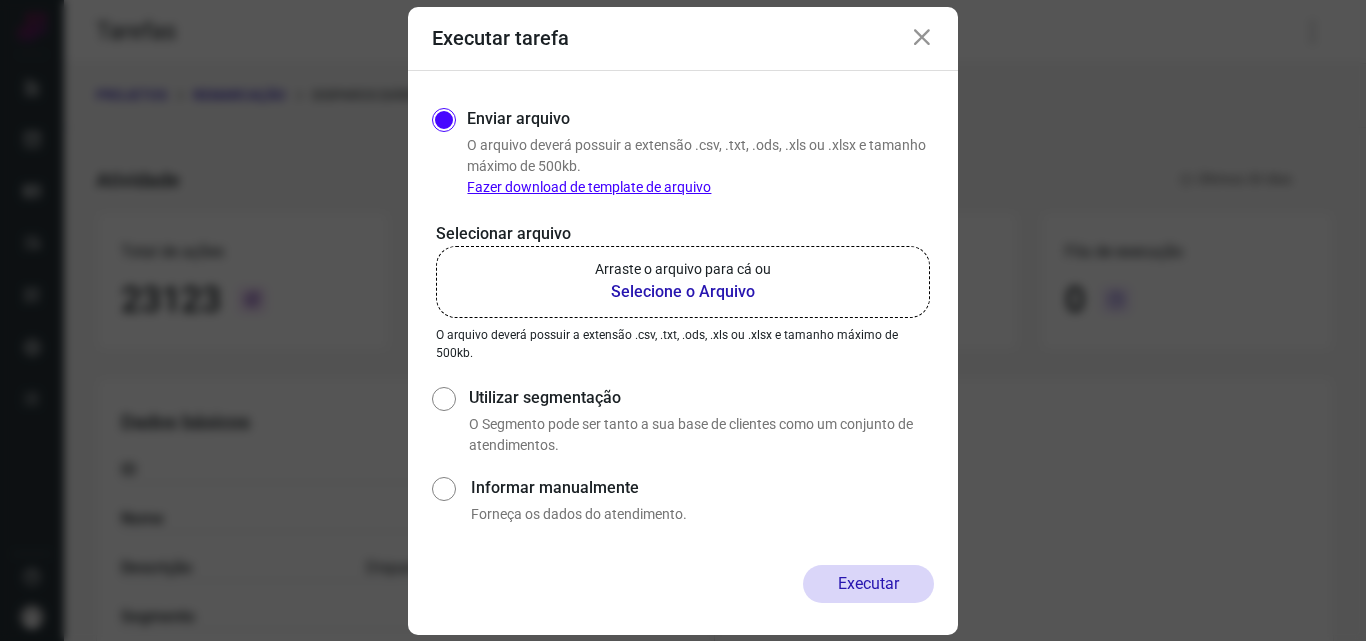 click on "Selecione o Arquivo" at bounding box center (683, 292) 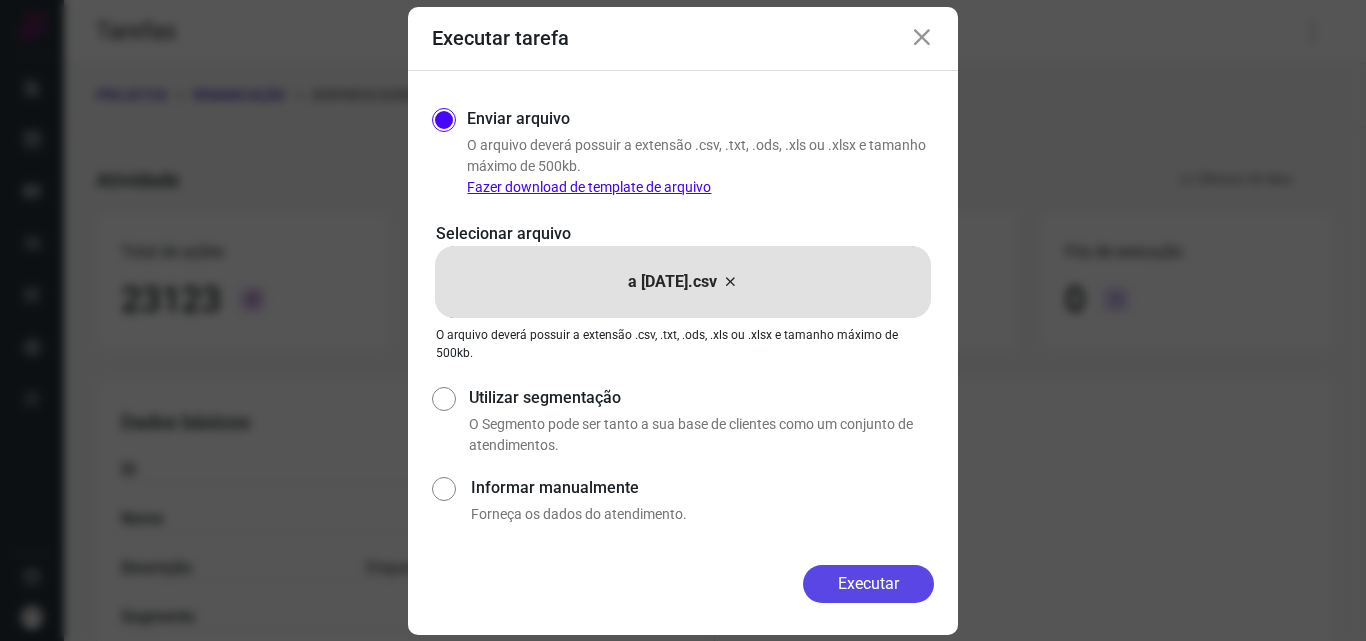 click on "Executar" at bounding box center (868, 584) 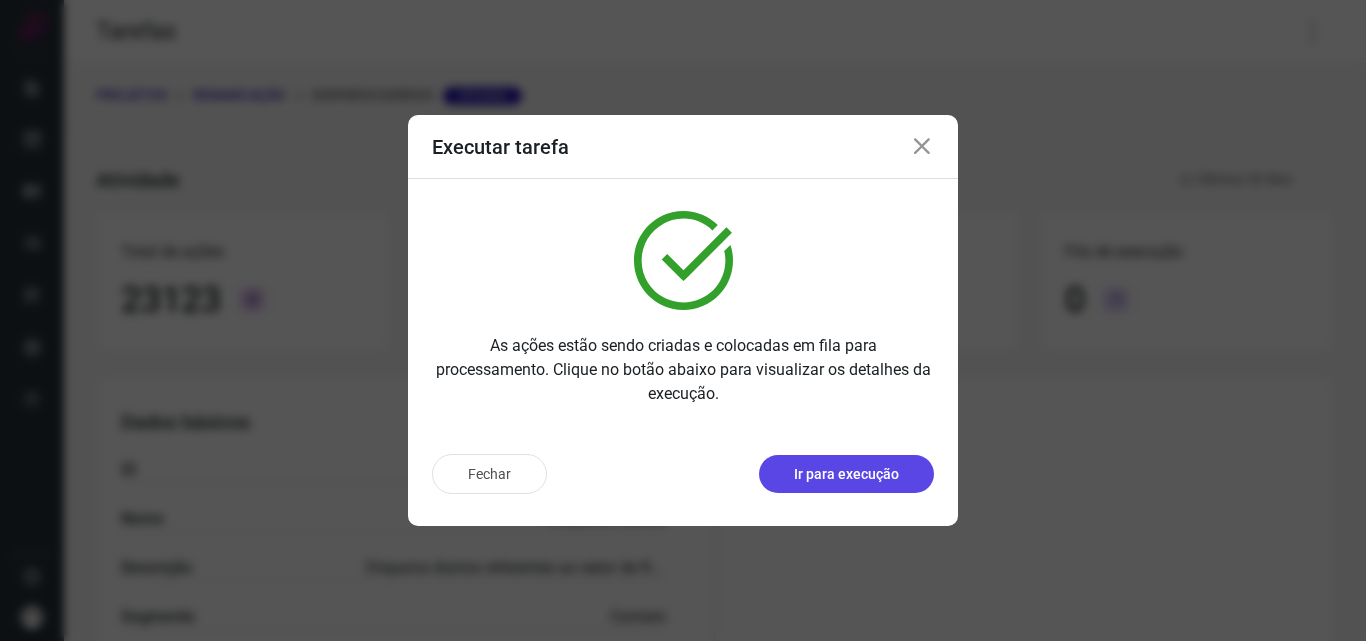 click on "Ir para execução" at bounding box center [846, 474] 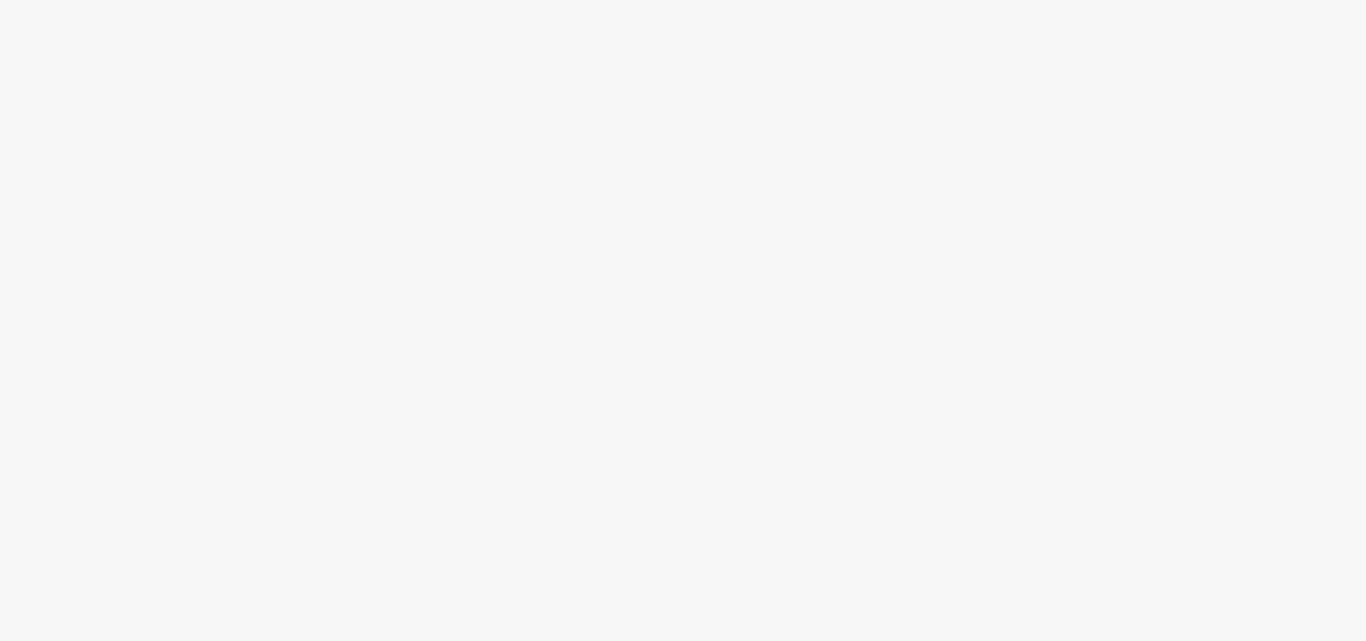 scroll, scrollTop: 0, scrollLeft: 0, axis: both 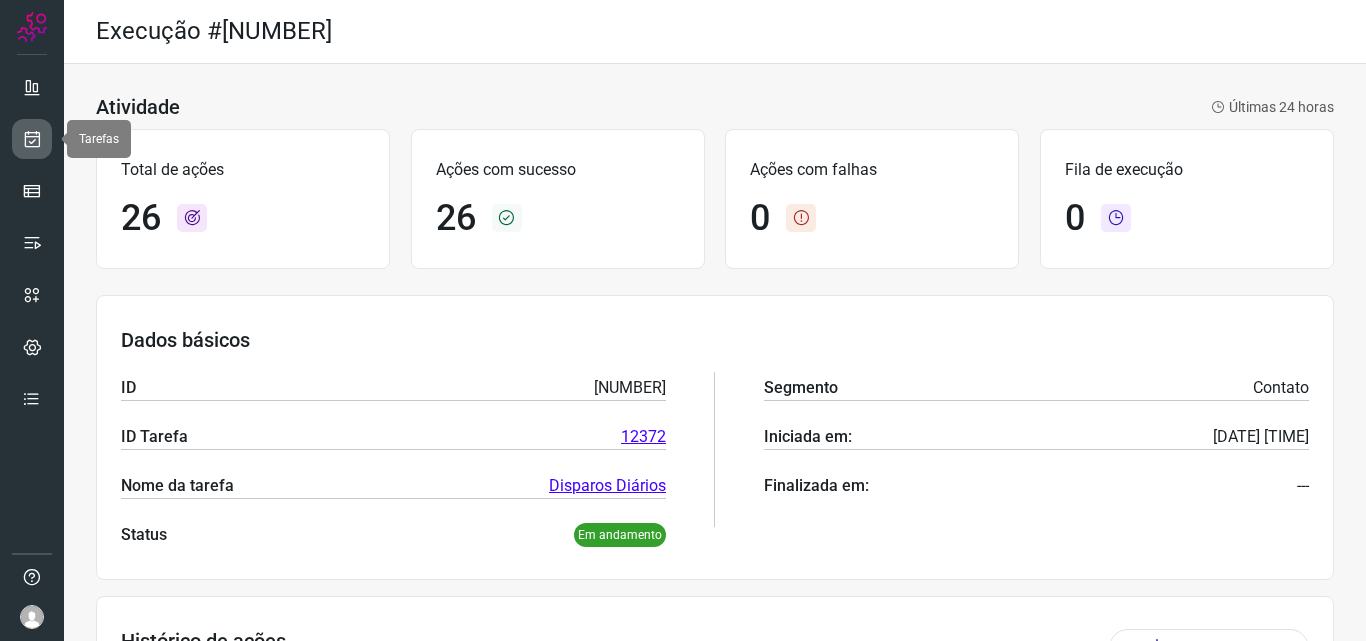 click at bounding box center (32, 139) 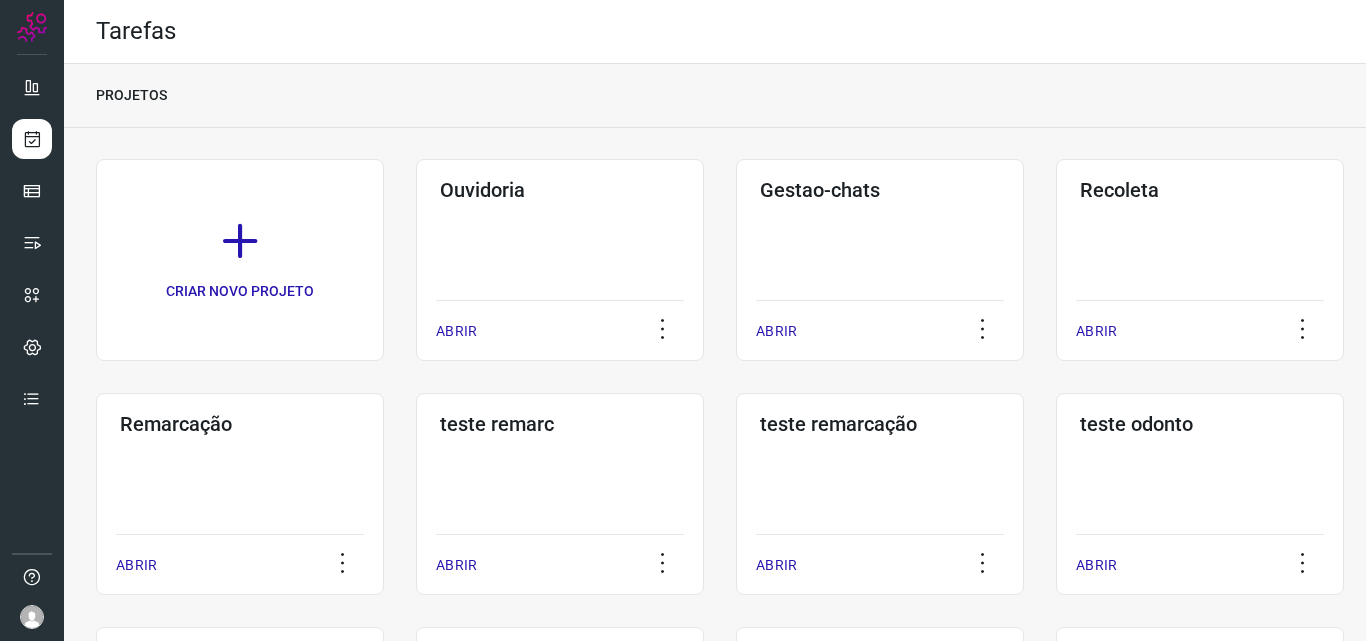 click on "Remarcação  ABRIR" 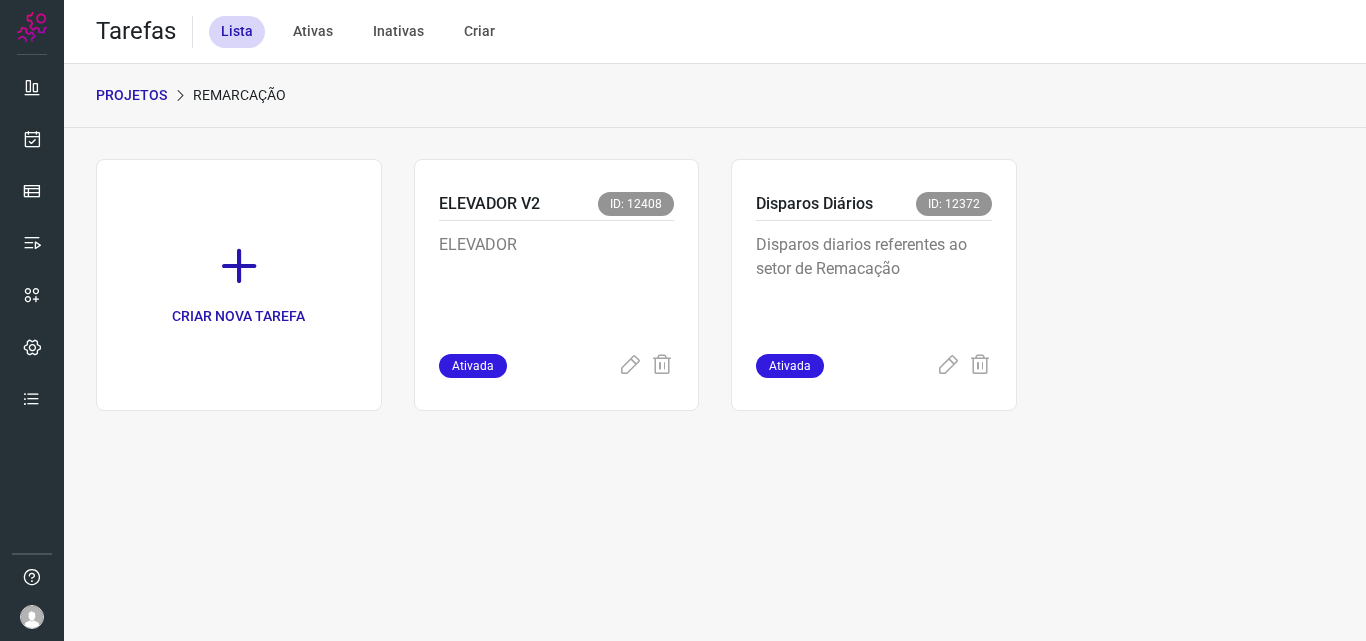 click on "Disparos diarios referentes ao setor de Remacação" at bounding box center (874, 283) 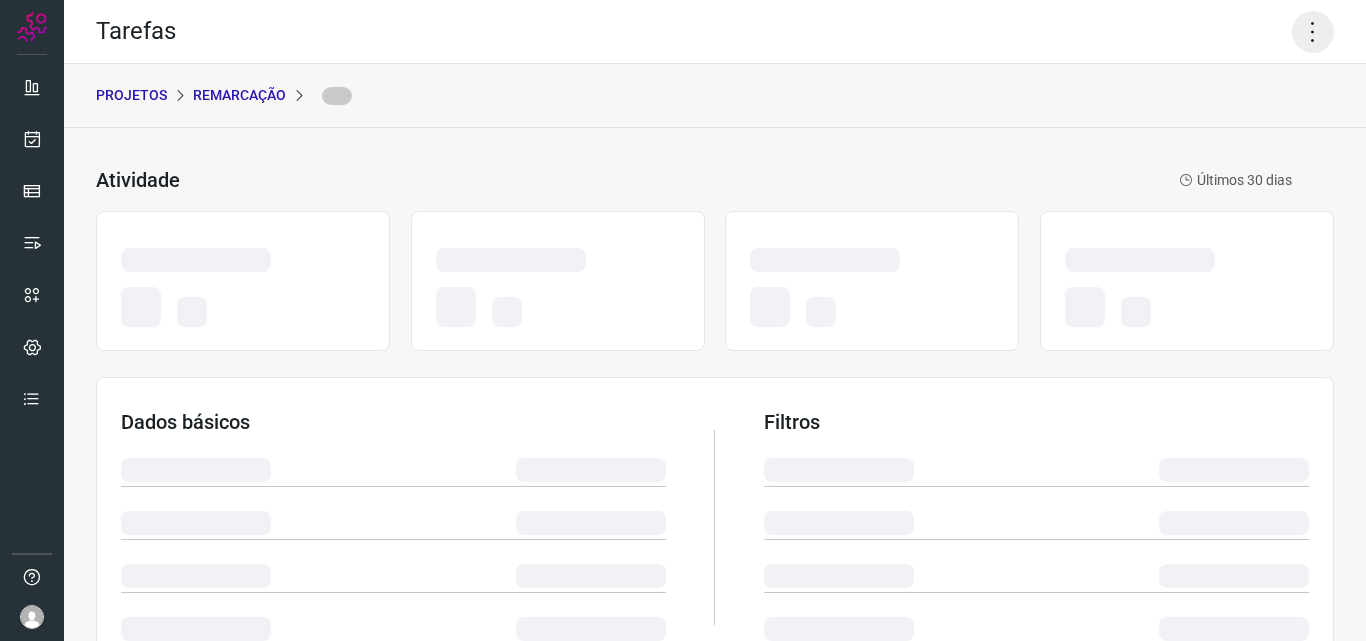 click 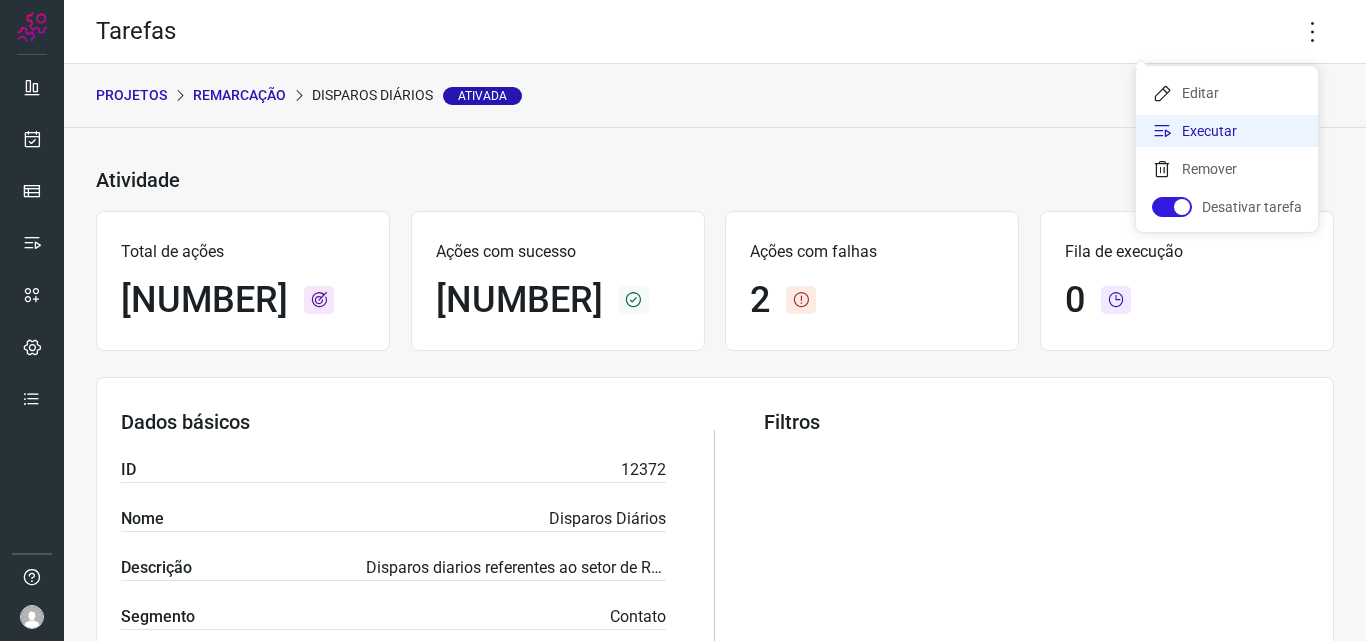 click on "Executar" 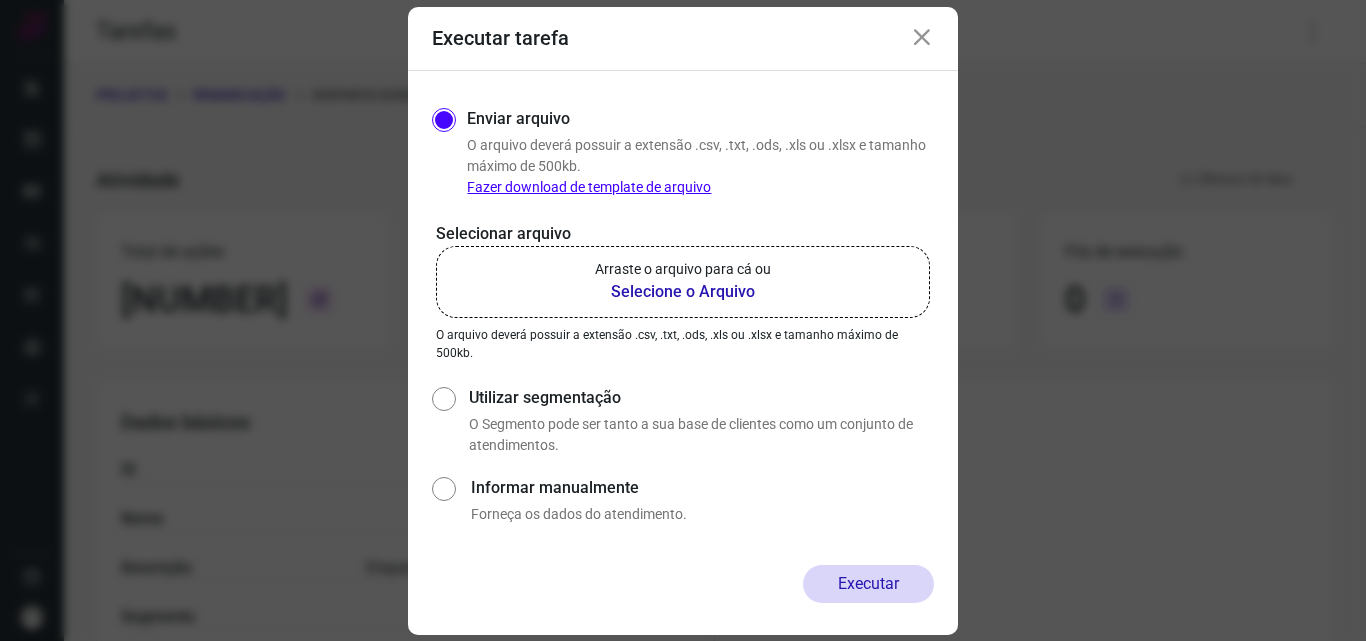 click on "Arraste o arquivo para cá ou Selecione o Arquivo" 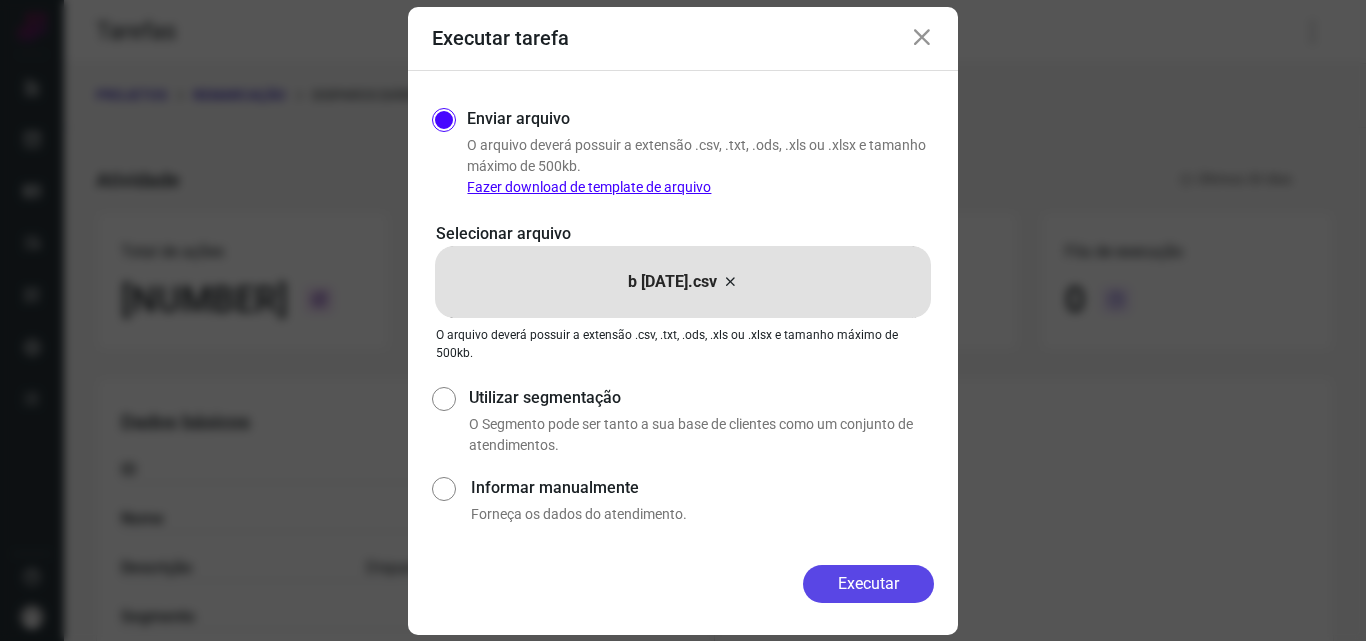click on "Executar" at bounding box center (868, 584) 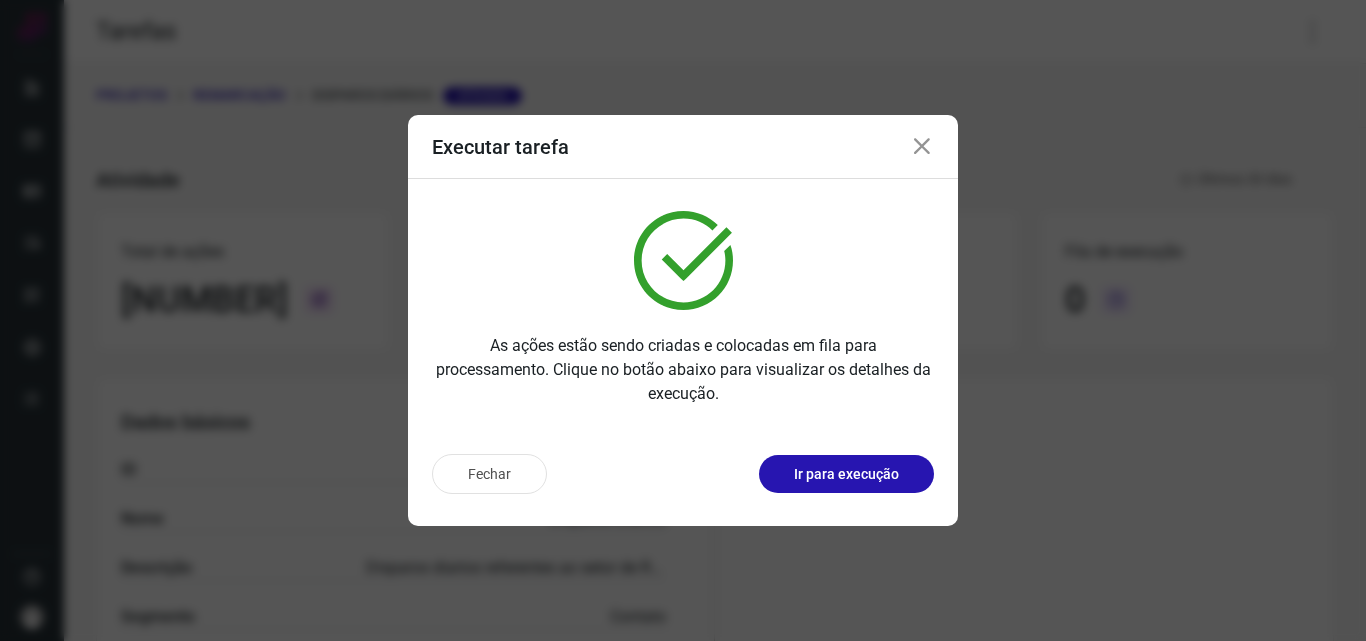 click on "Fechar  Ir para execução" at bounding box center [683, 482] 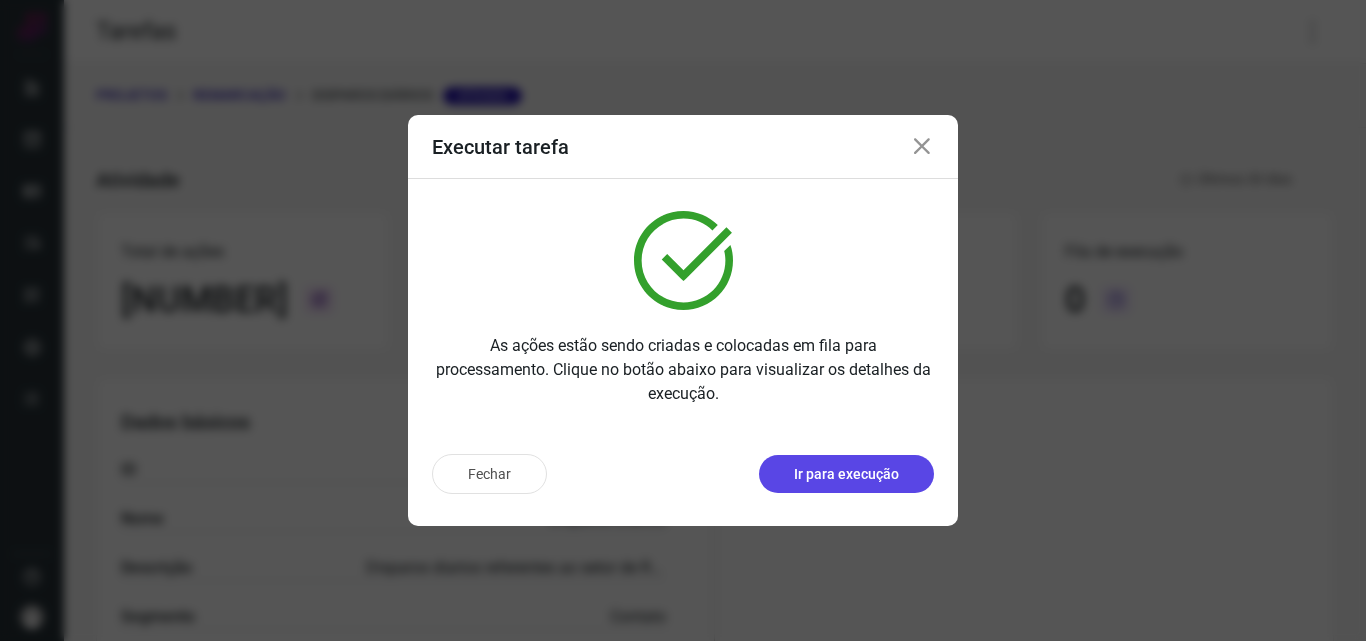 click on "Ir para execução" at bounding box center (846, 474) 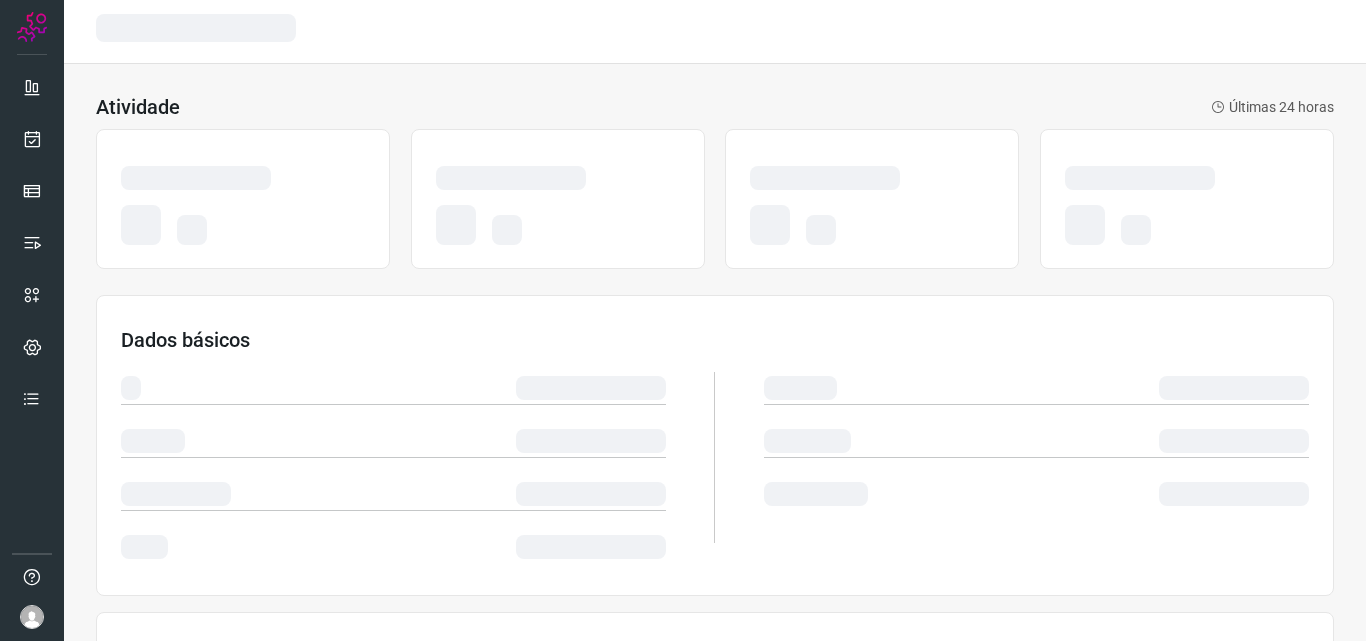 scroll, scrollTop: 0, scrollLeft: 0, axis: both 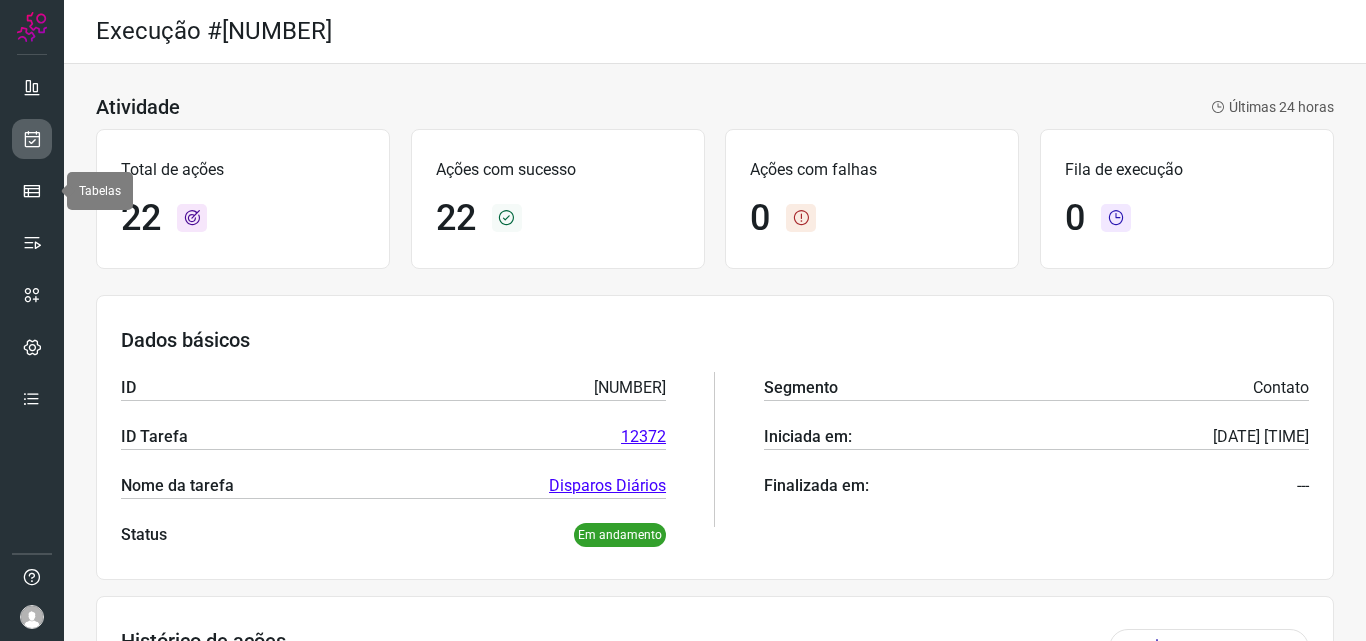click at bounding box center (32, 139) 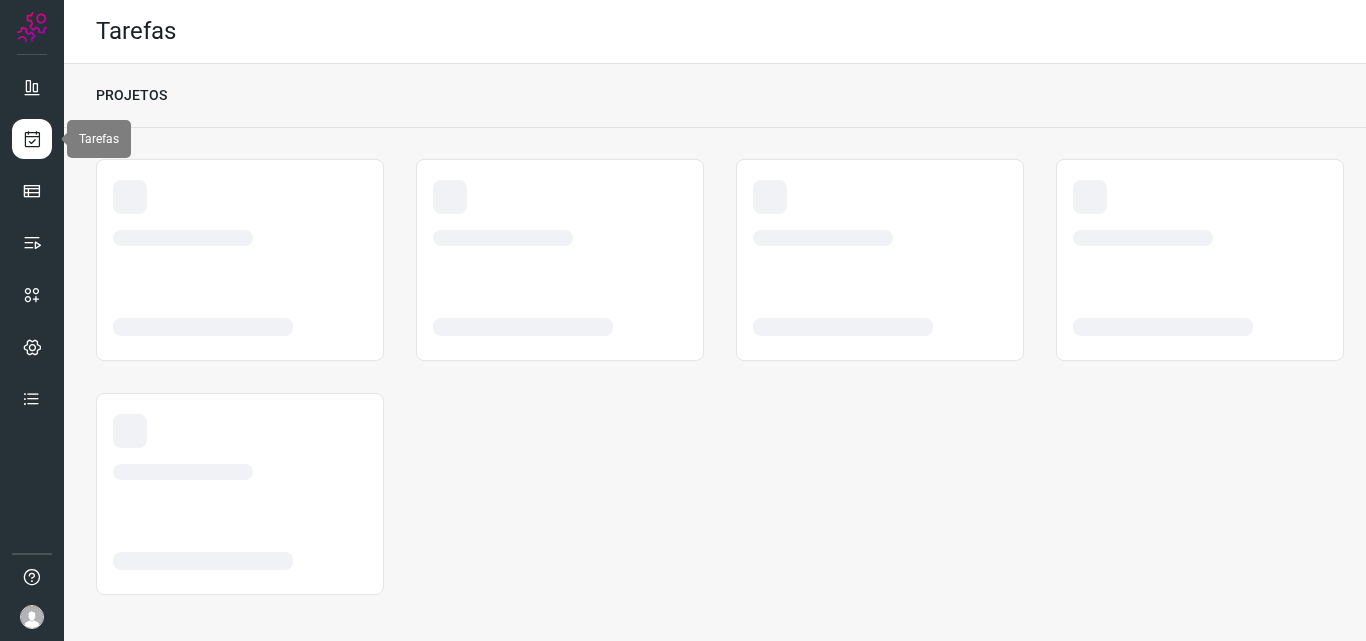 click at bounding box center (32, 139) 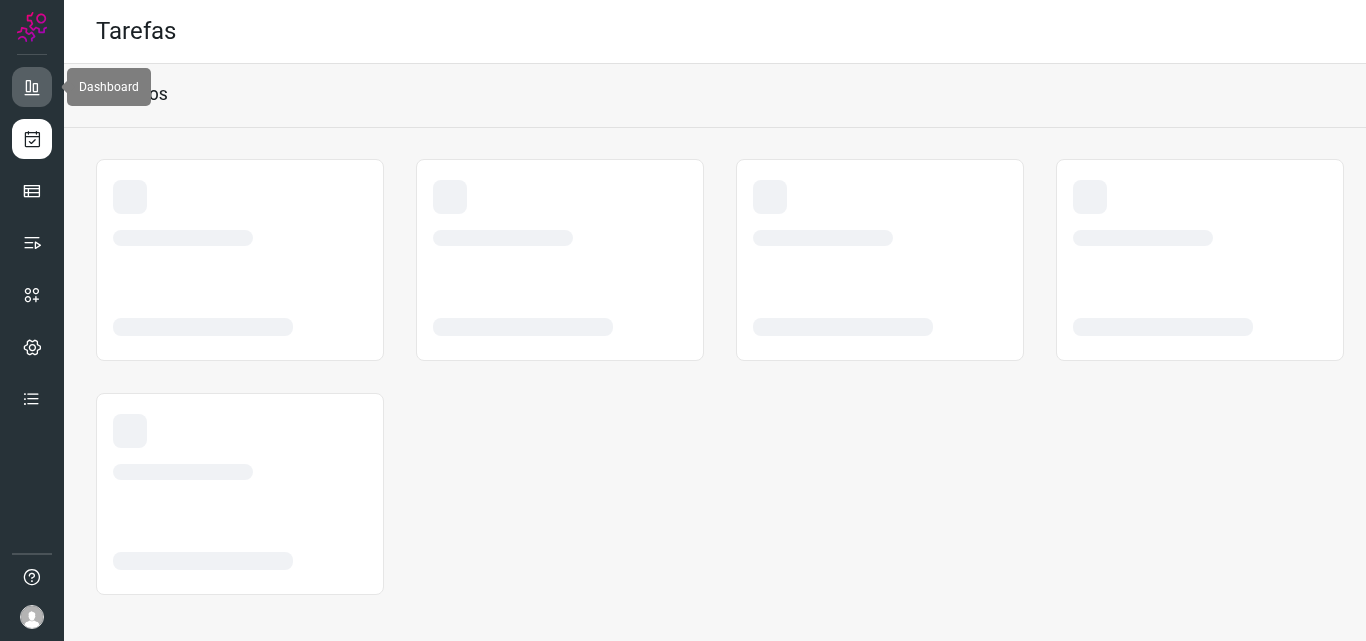 click at bounding box center [32, 87] 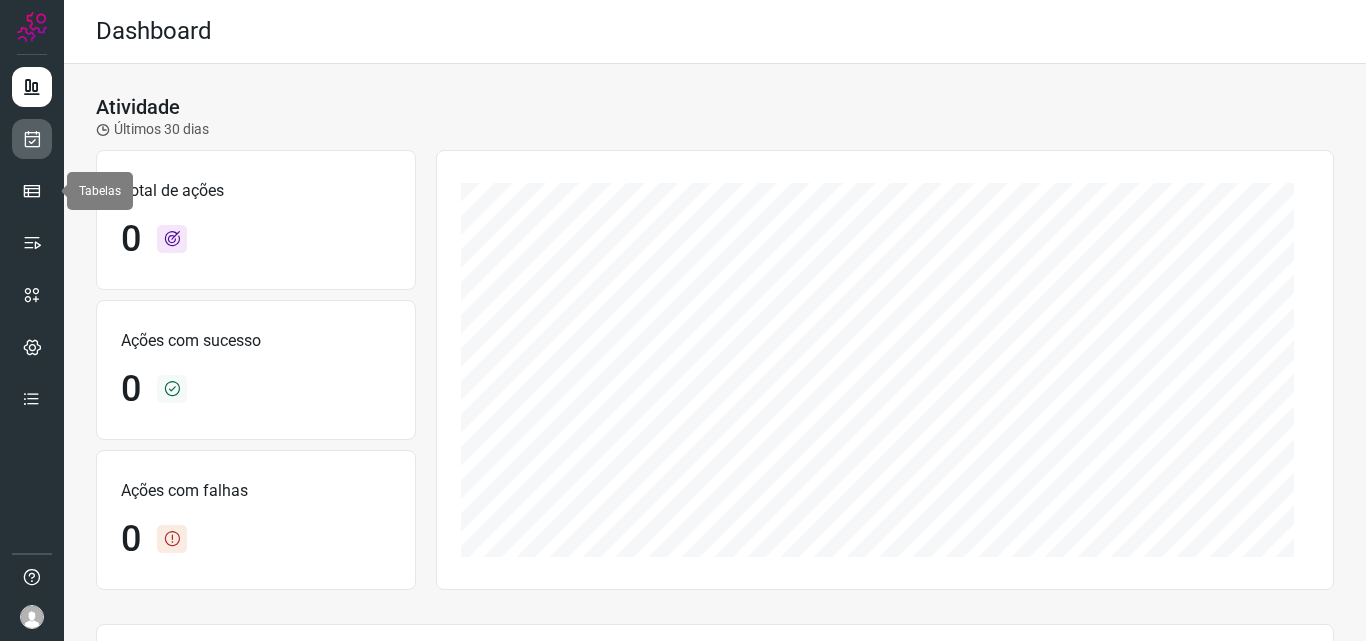 click at bounding box center (32, 139) 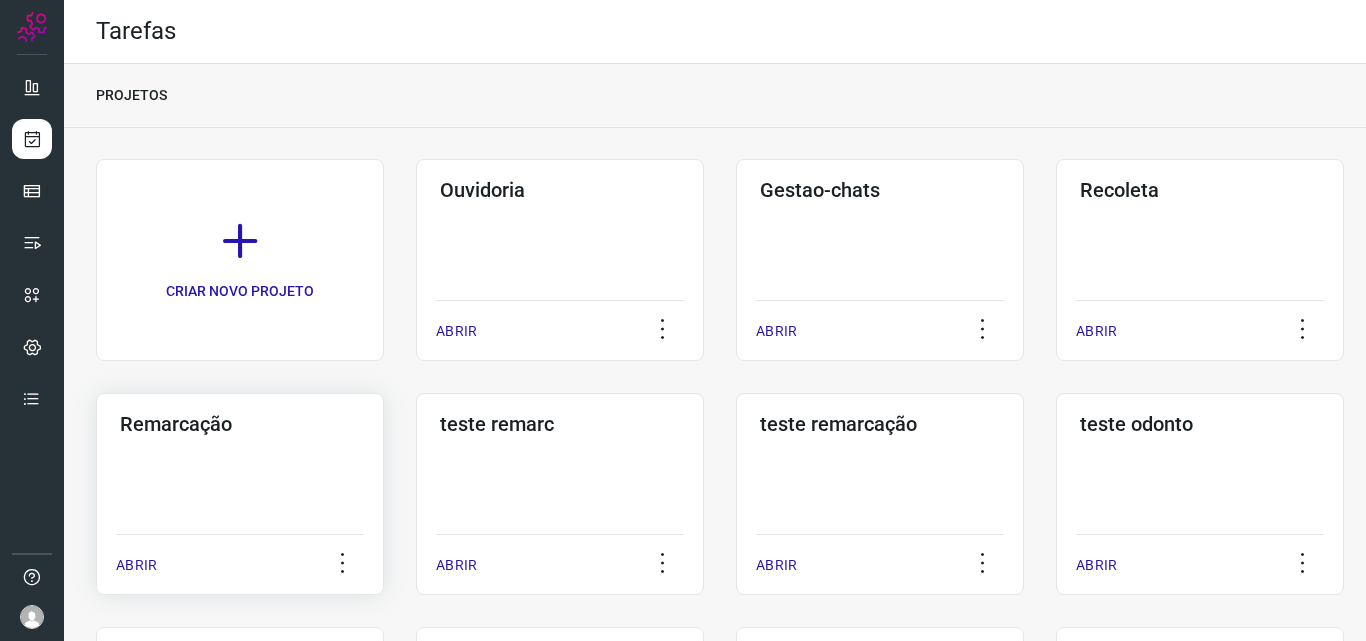 click on "Remarcação  ABRIR" 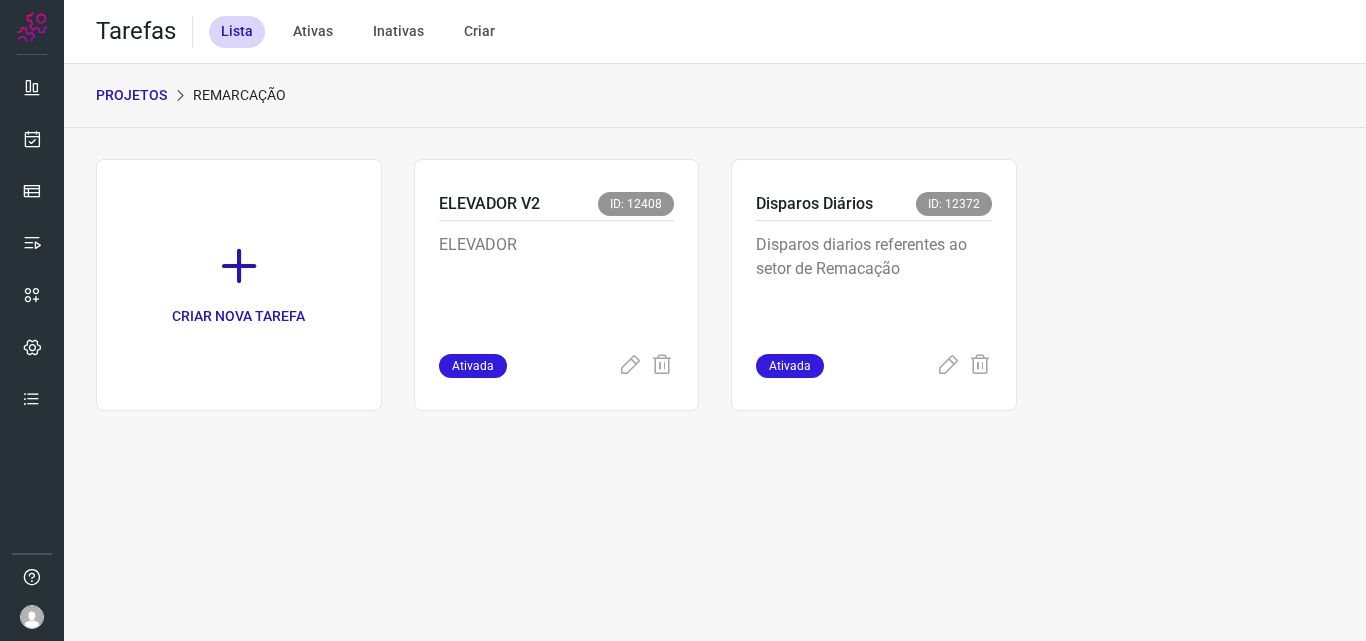 click on "Disparos diarios referentes ao setor de Remacação" at bounding box center (874, 283) 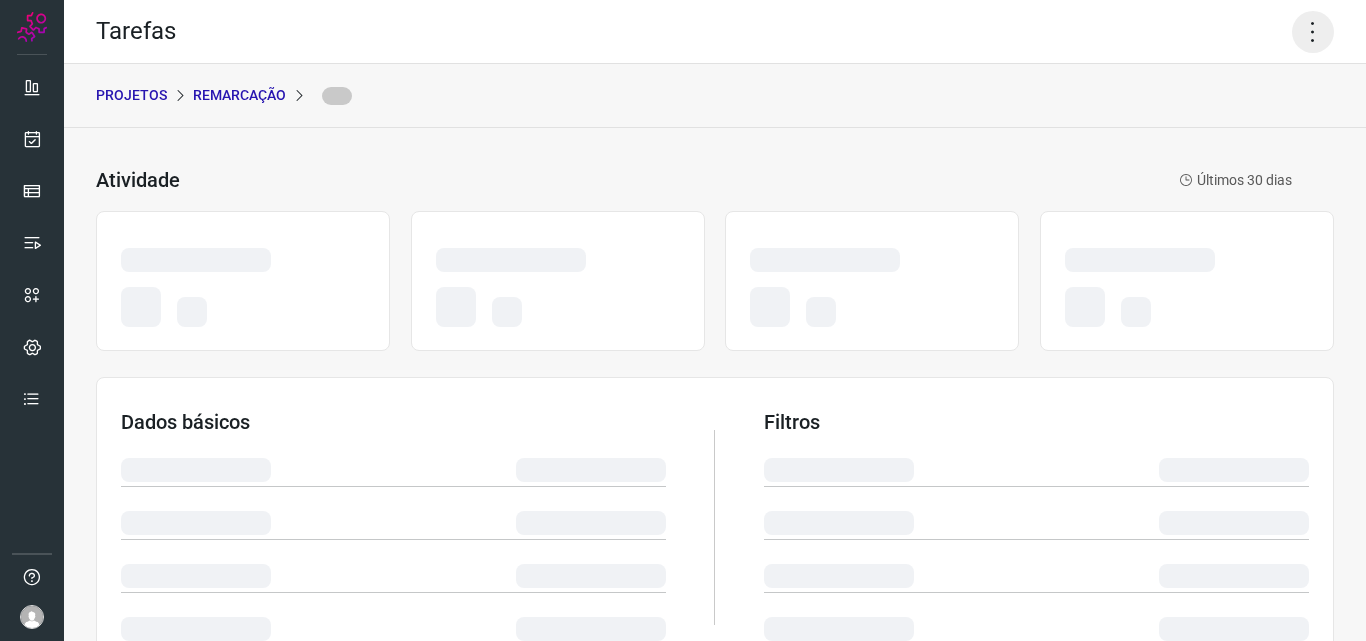click 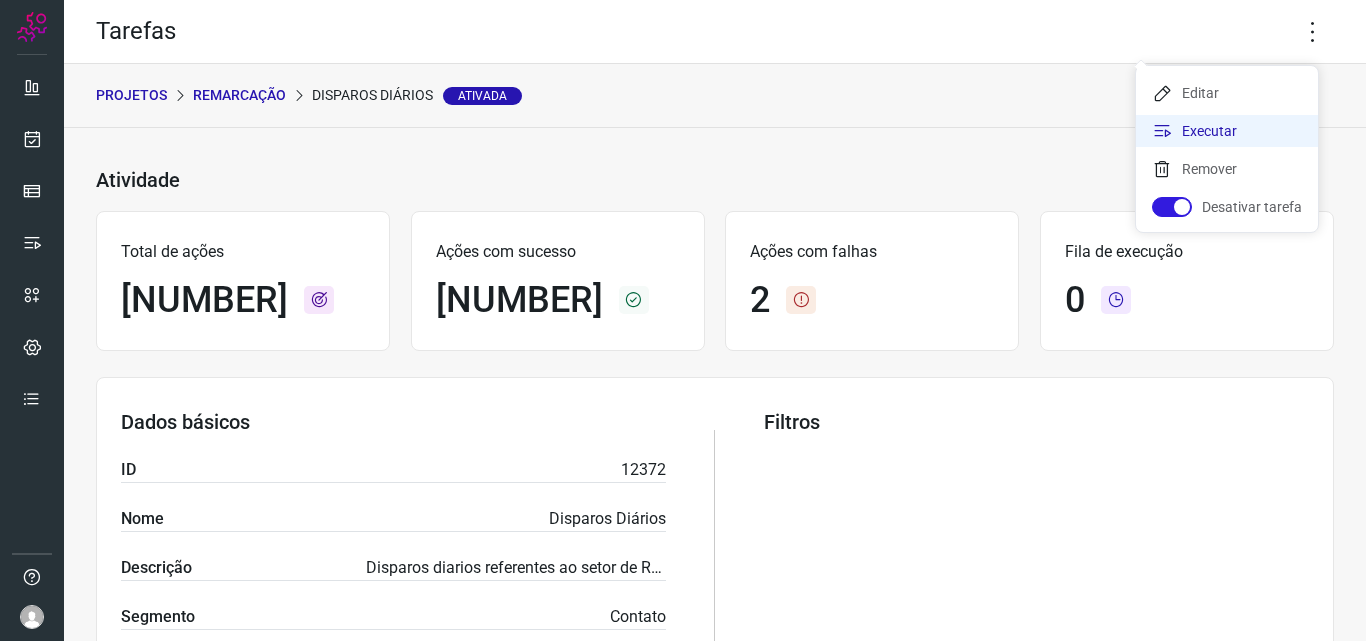 click on "Executar" 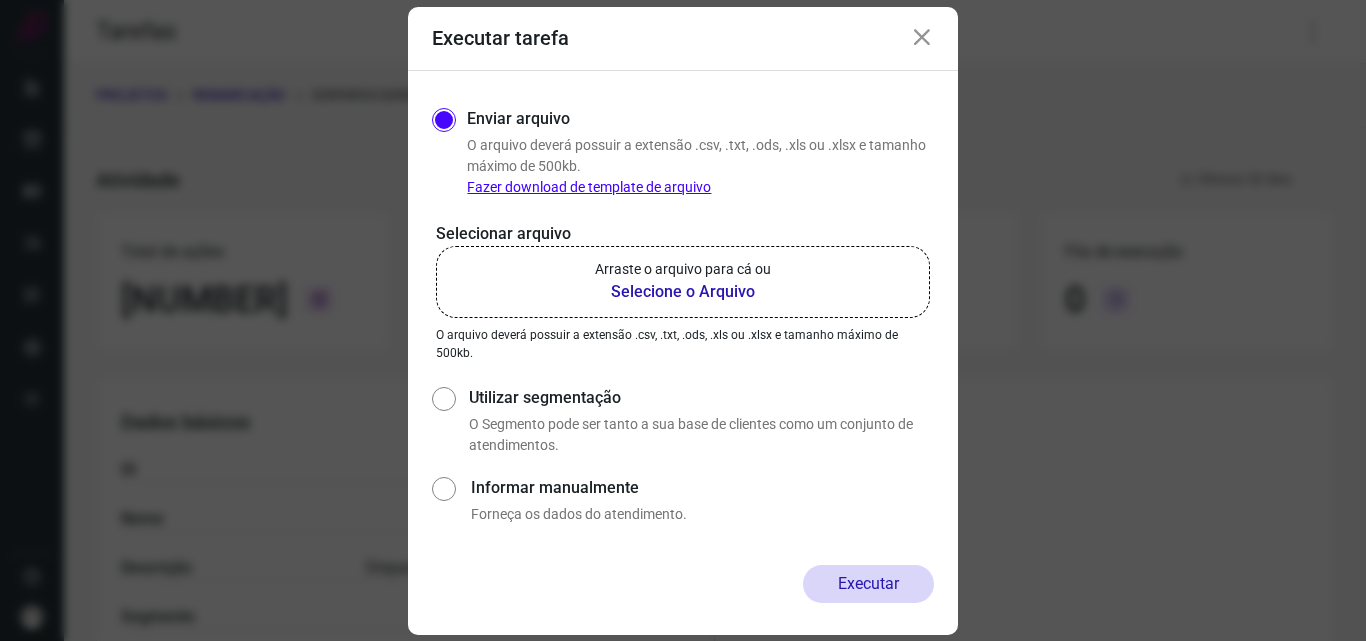 click on "Arraste o arquivo para cá ou" at bounding box center (683, 269) 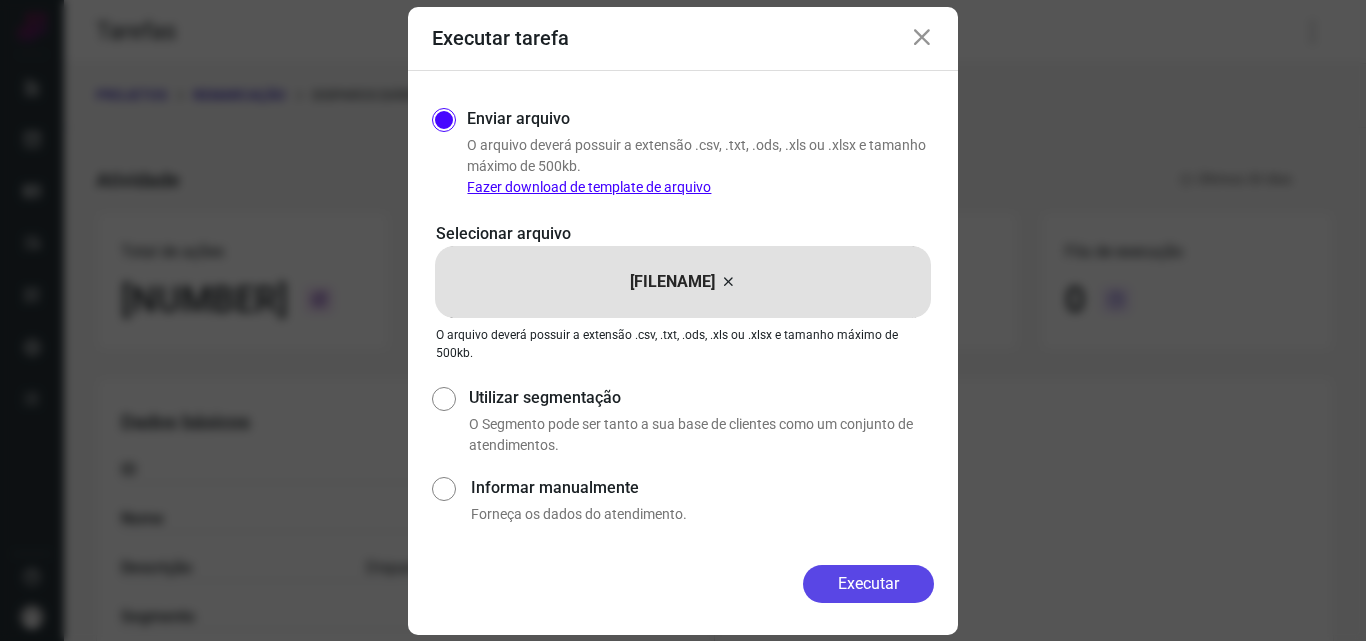 click on "Executar" at bounding box center (868, 584) 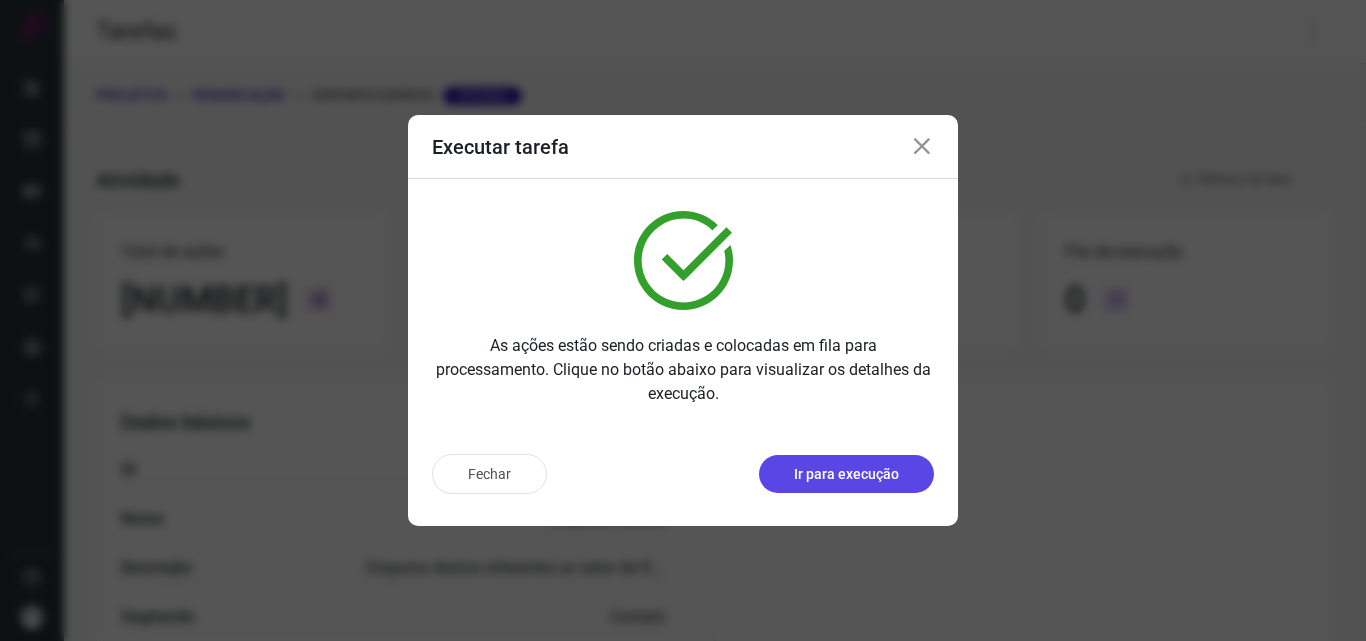 click on "Ir para execução" at bounding box center [846, 474] 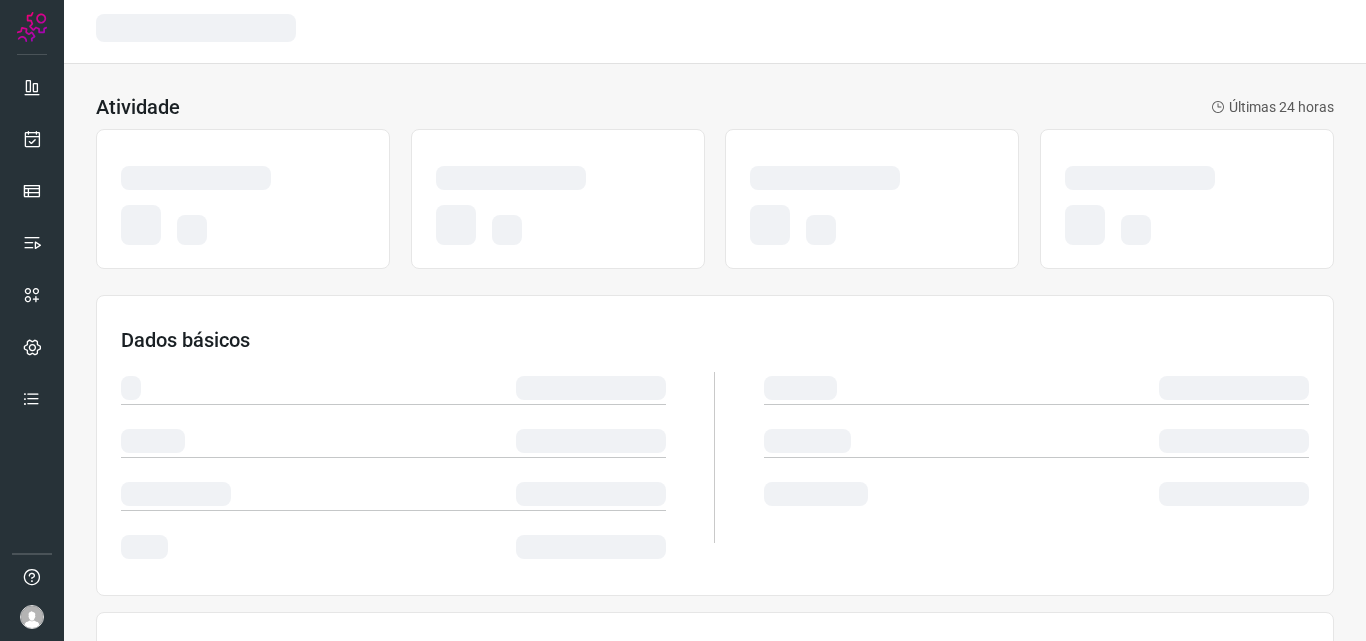 scroll, scrollTop: 0, scrollLeft: 0, axis: both 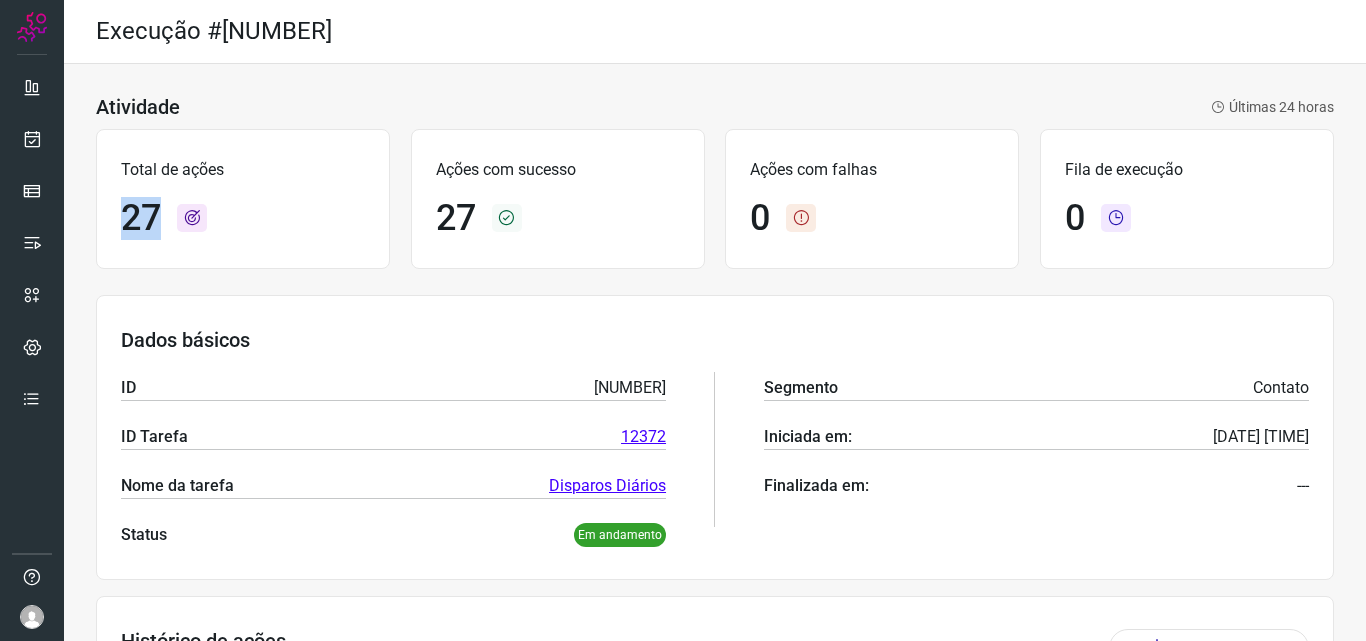 drag, startPoint x: 123, startPoint y: 224, endPoint x: 156, endPoint y: 227, distance: 33.13608 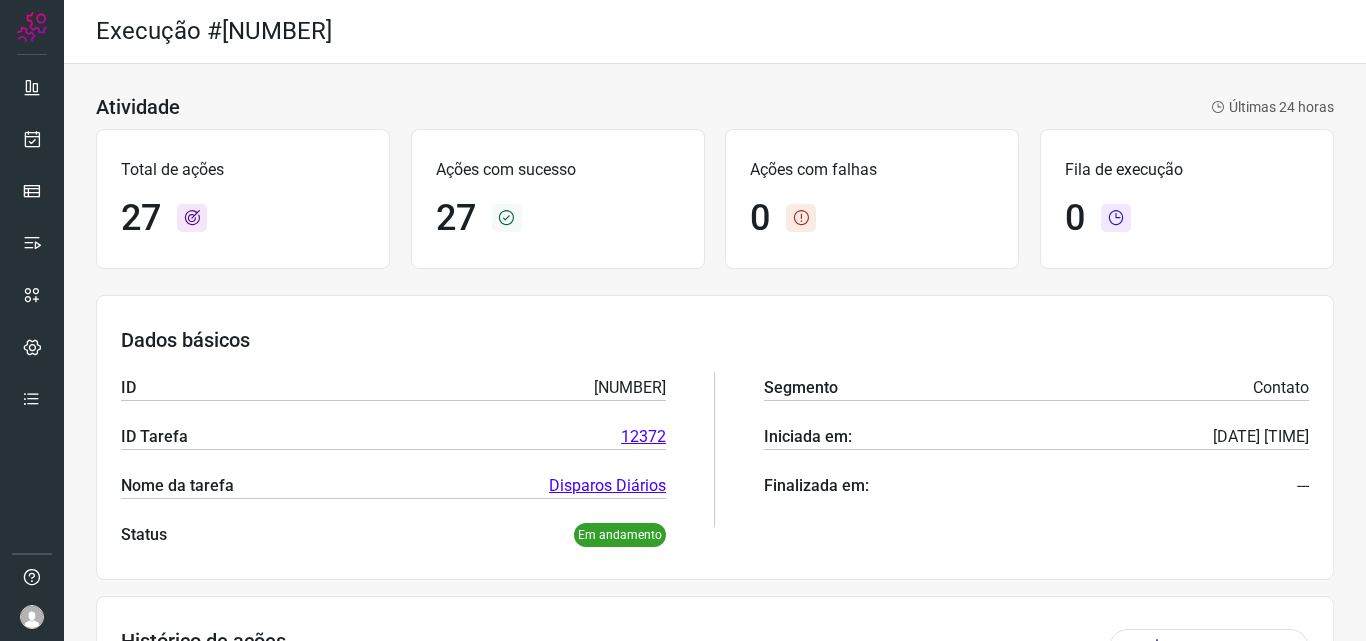 click on "Total de ações 27" at bounding box center (243, 199) 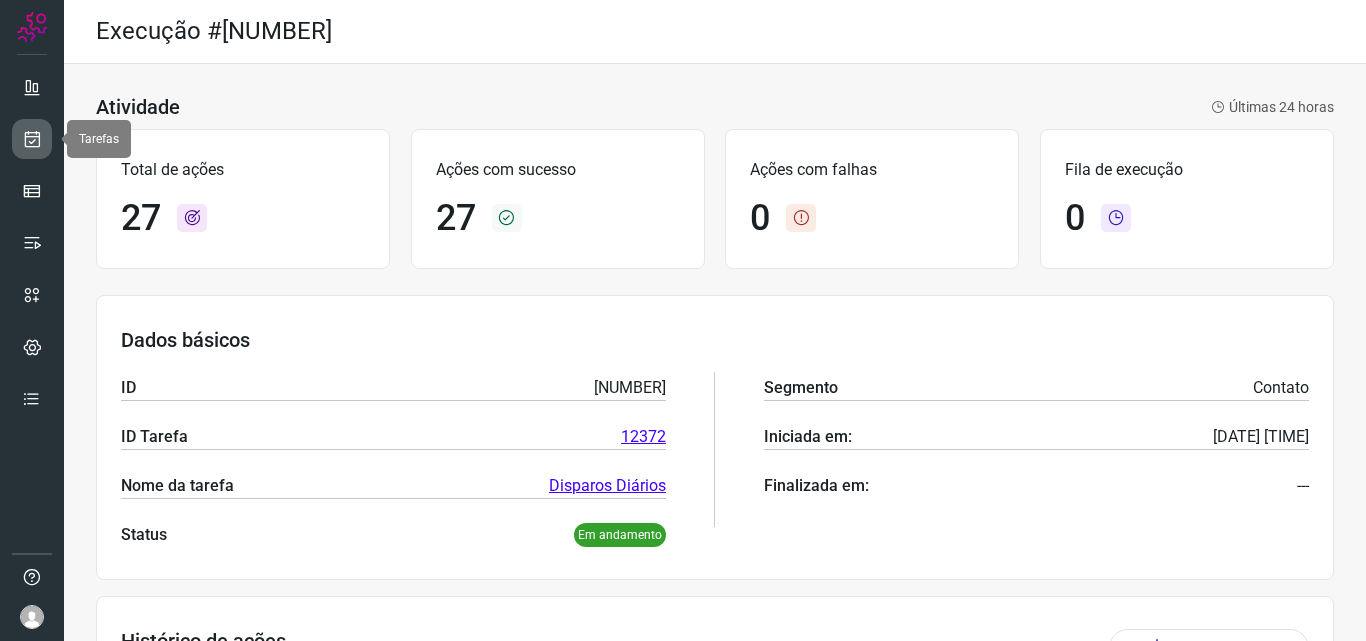 click at bounding box center (32, 139) 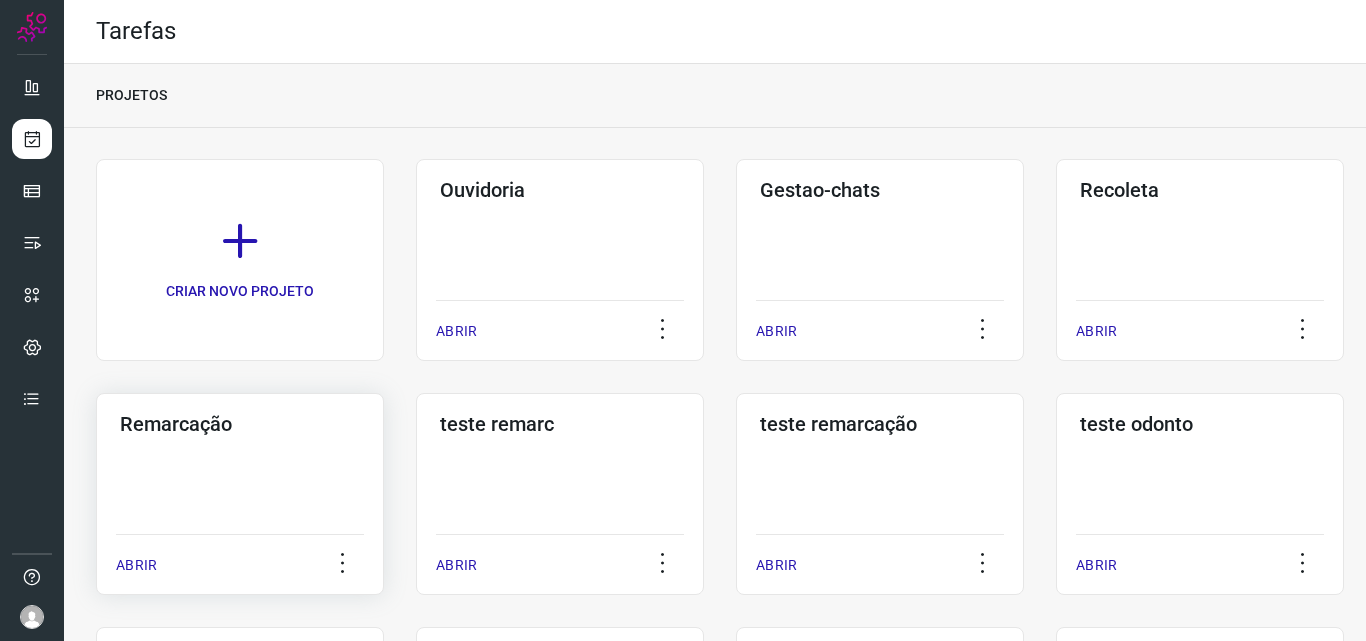 click on "Remarcação  ABRIR" 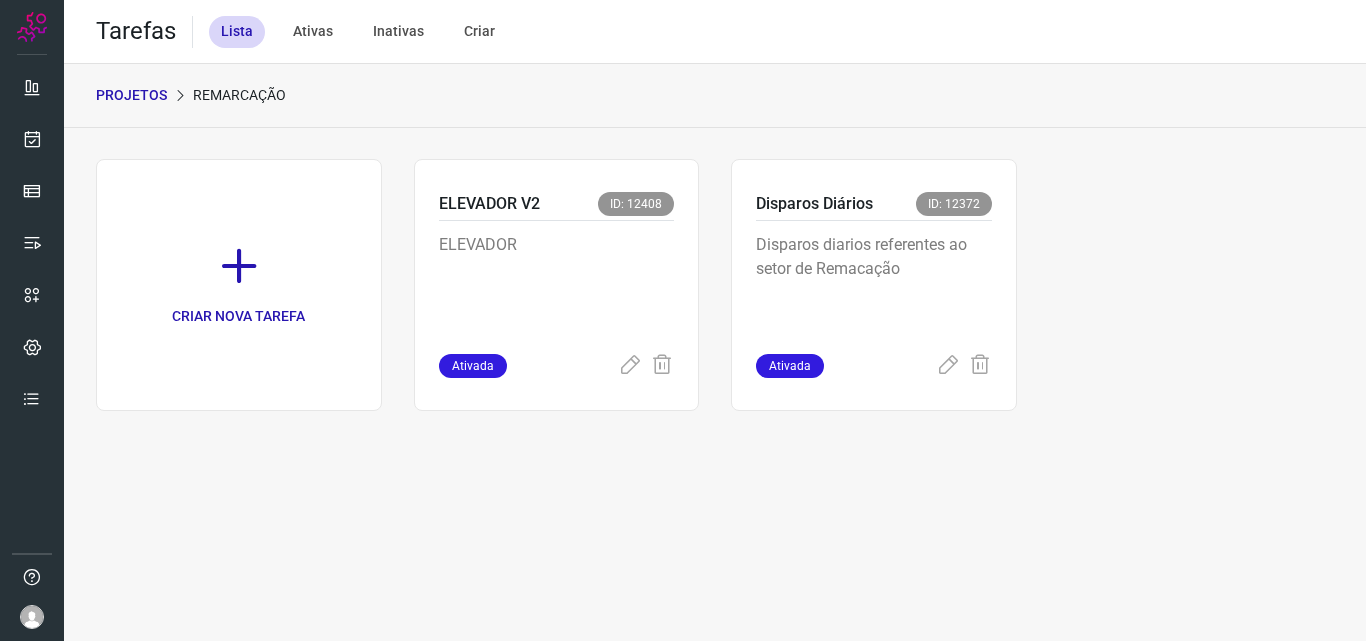 click on "Disparos diarios referentes ao setor de Remacação" at bounding box center (874, 283) 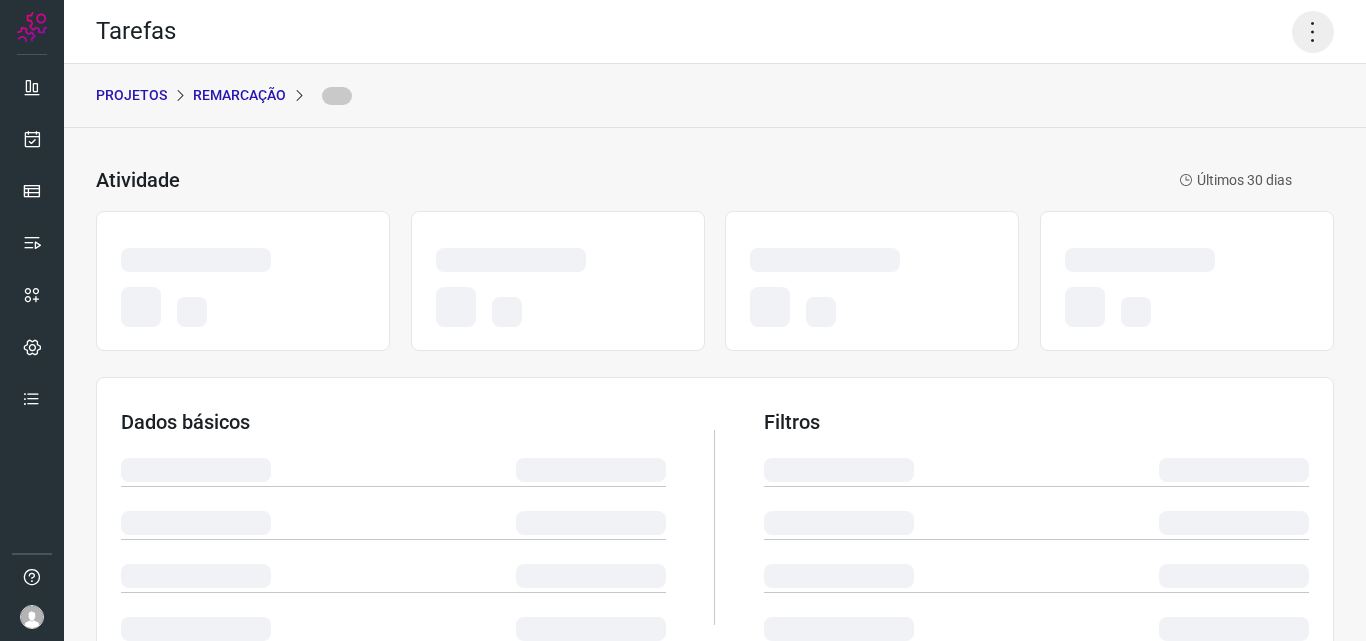 click 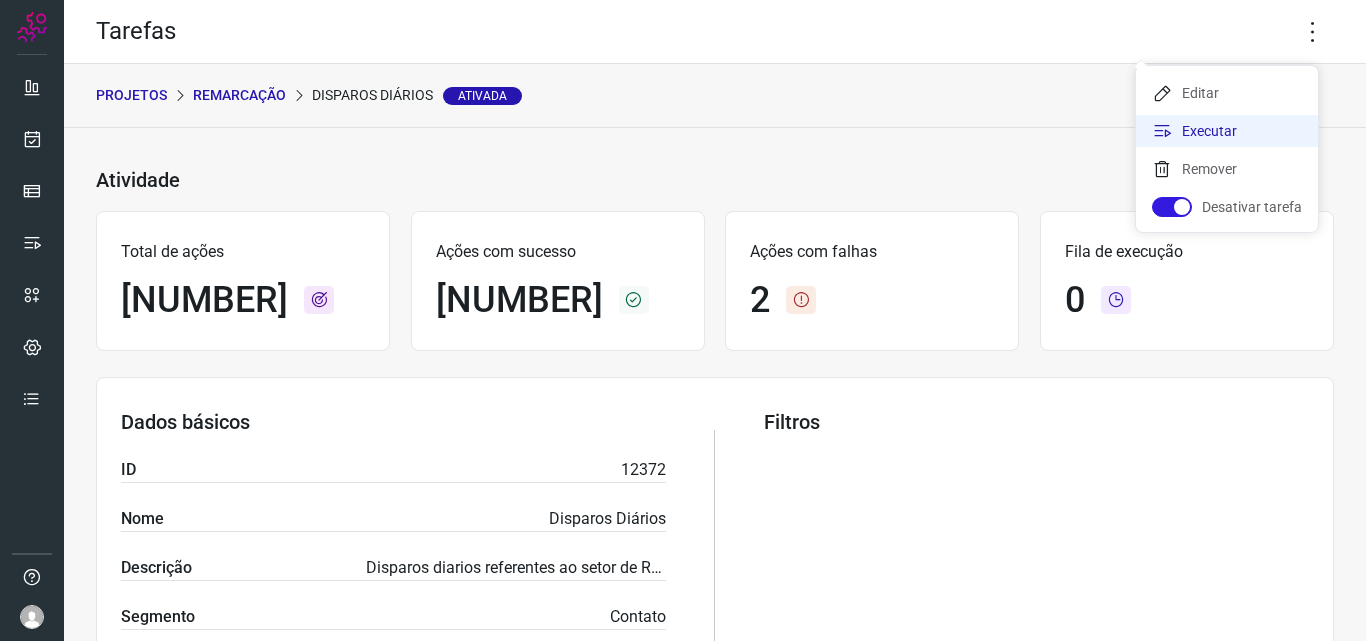 click on "Executar" 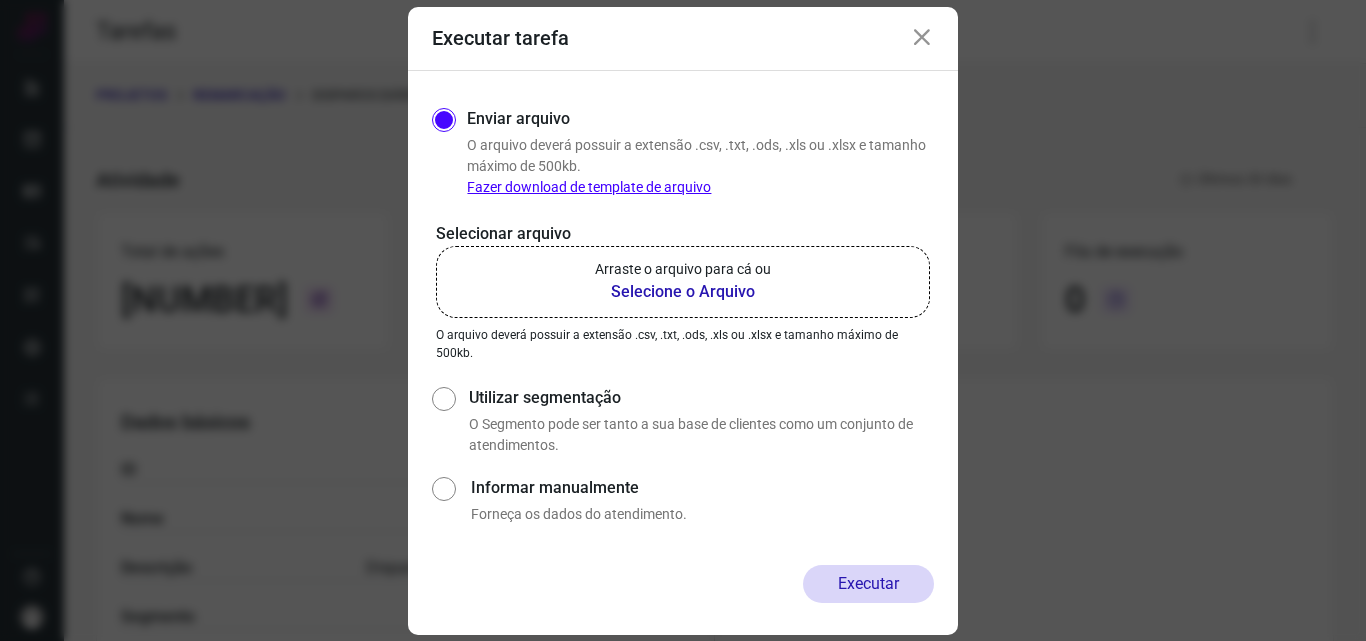 click on "Selecione o Arquivo" at bounding box center (683, 292) 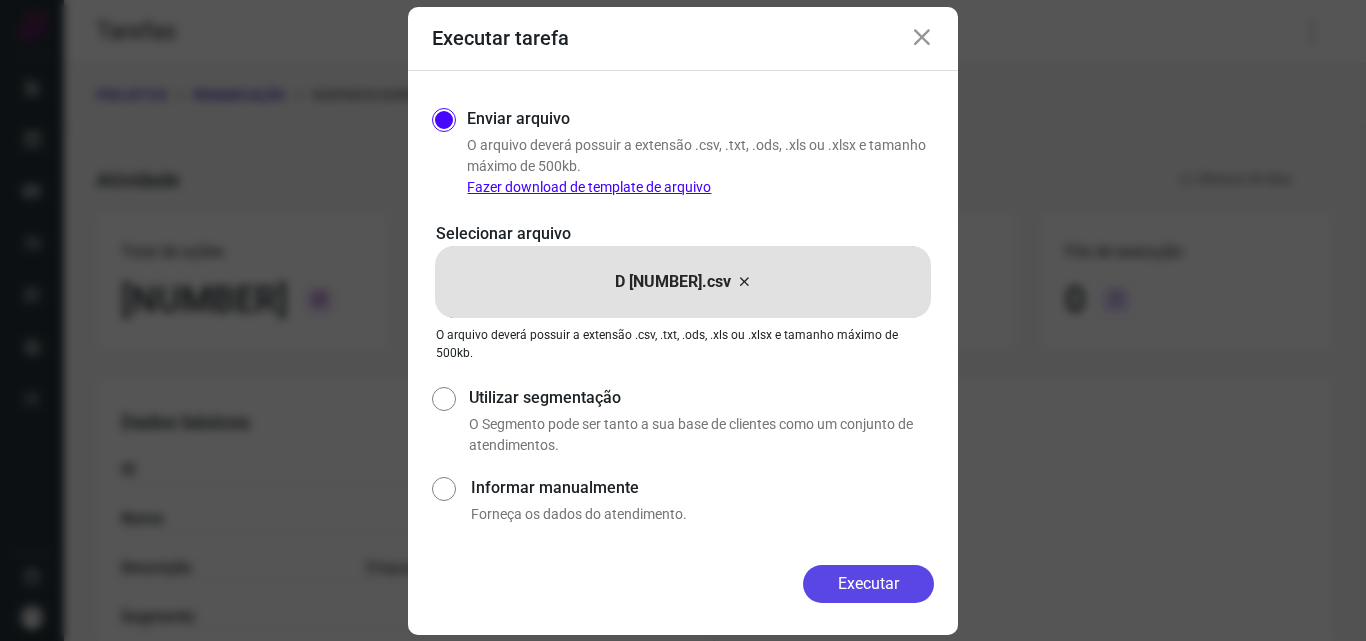 click on "Executar" at bounding box center [868, 584] 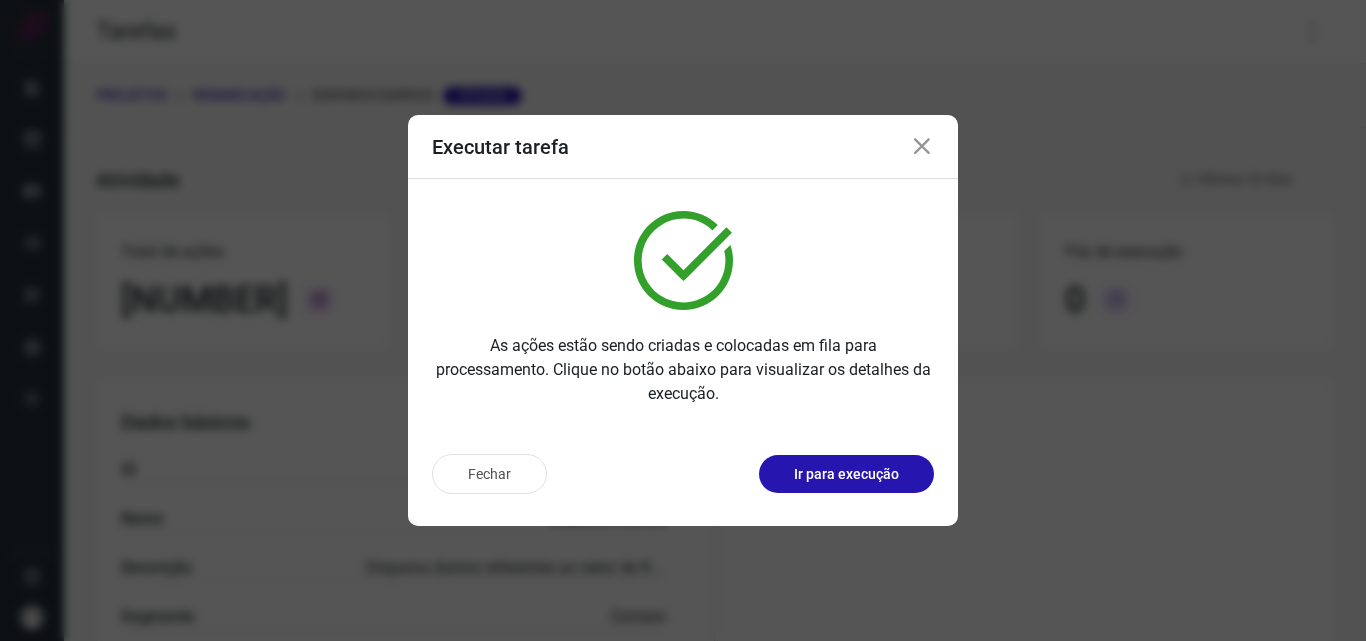 click on "Ir para execução" at bounding box center (846, 474) 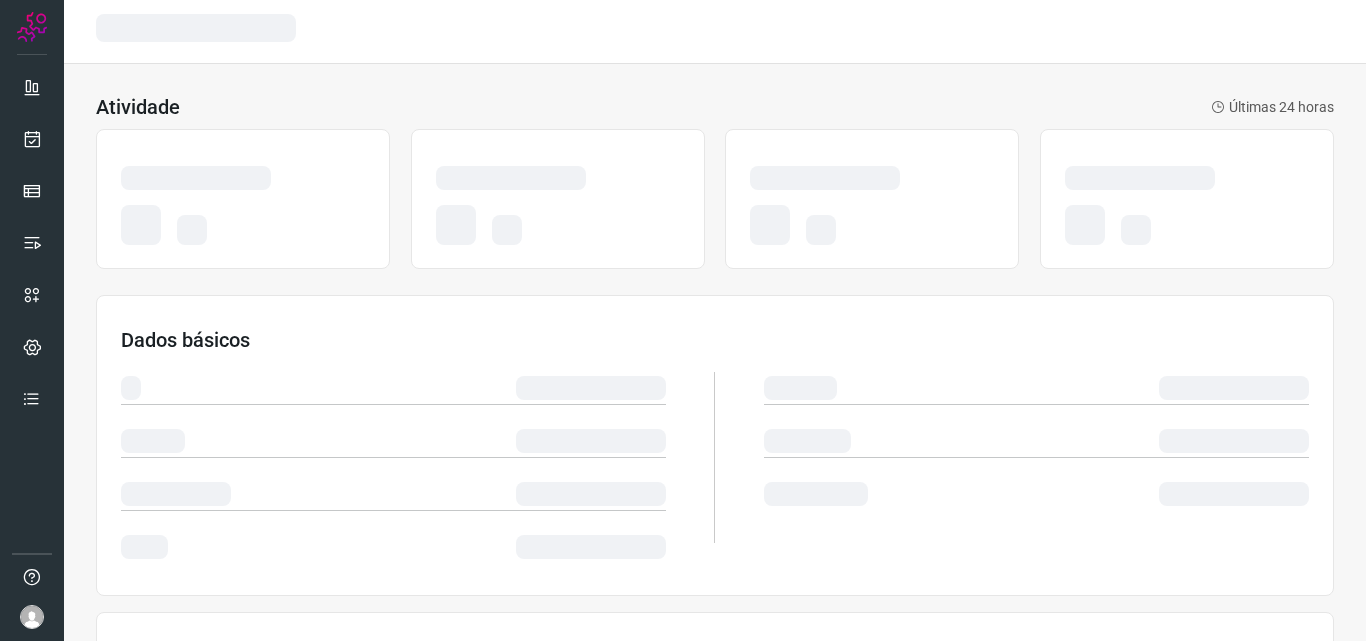 scroll, scrollTop: 0, scrollLeft: 0, axis: both 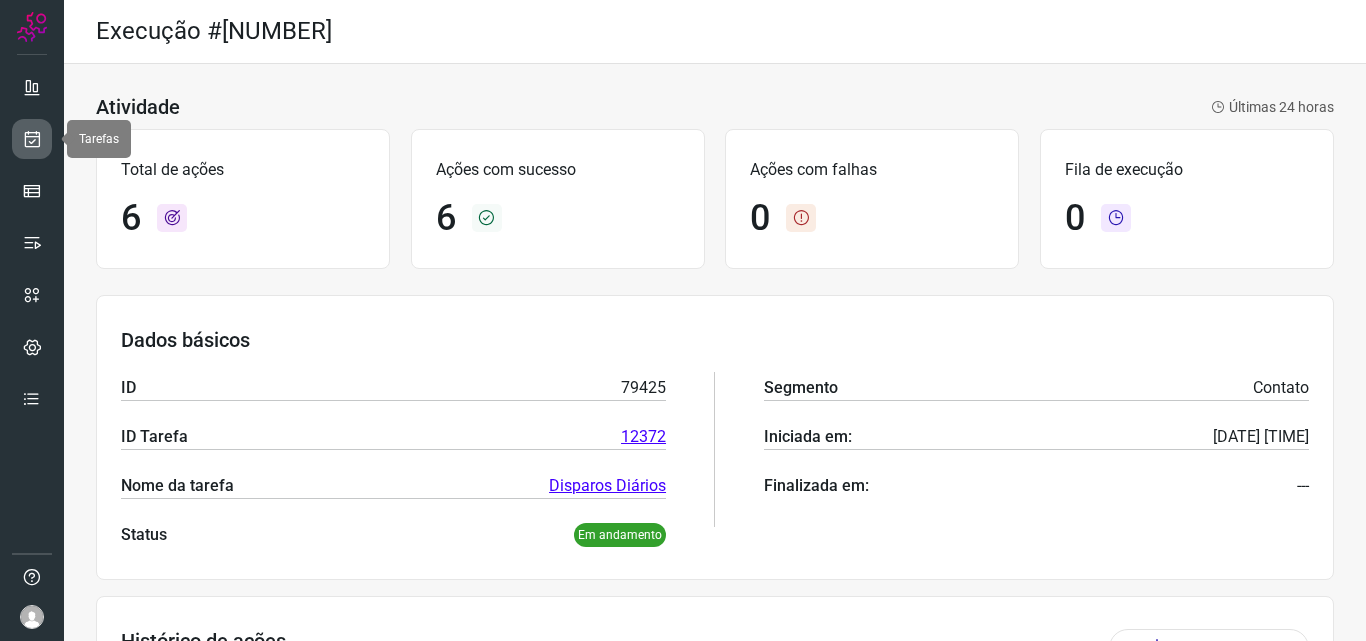 click at bounding box center [32, 139] 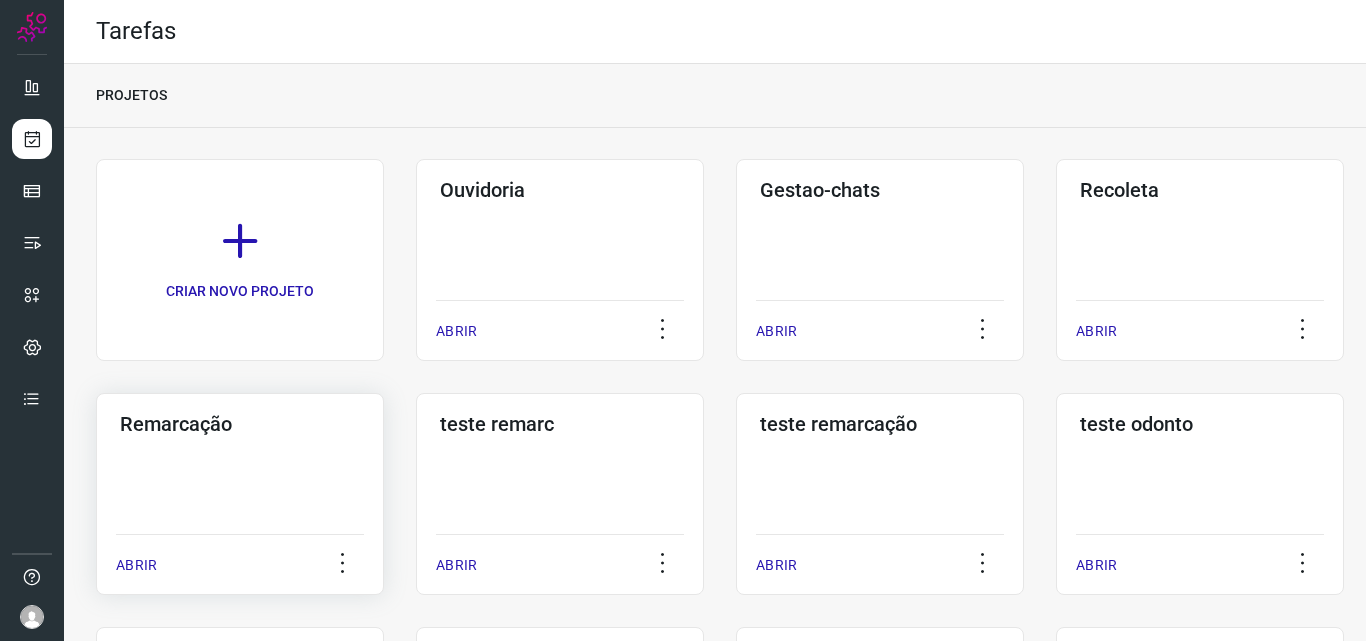 click on "Remarcação" at bounding box center [240, 424] 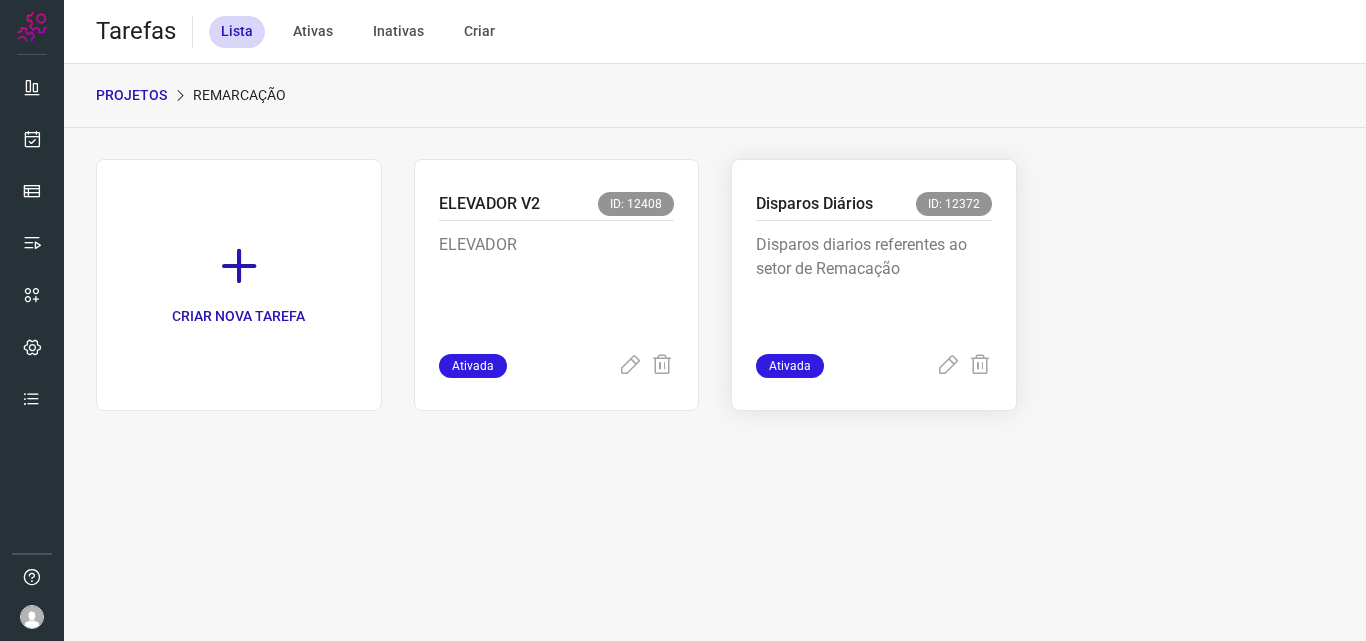 click on "Disparos diarios referentes ao setor de Remacação" at bounding box center [874, 283] 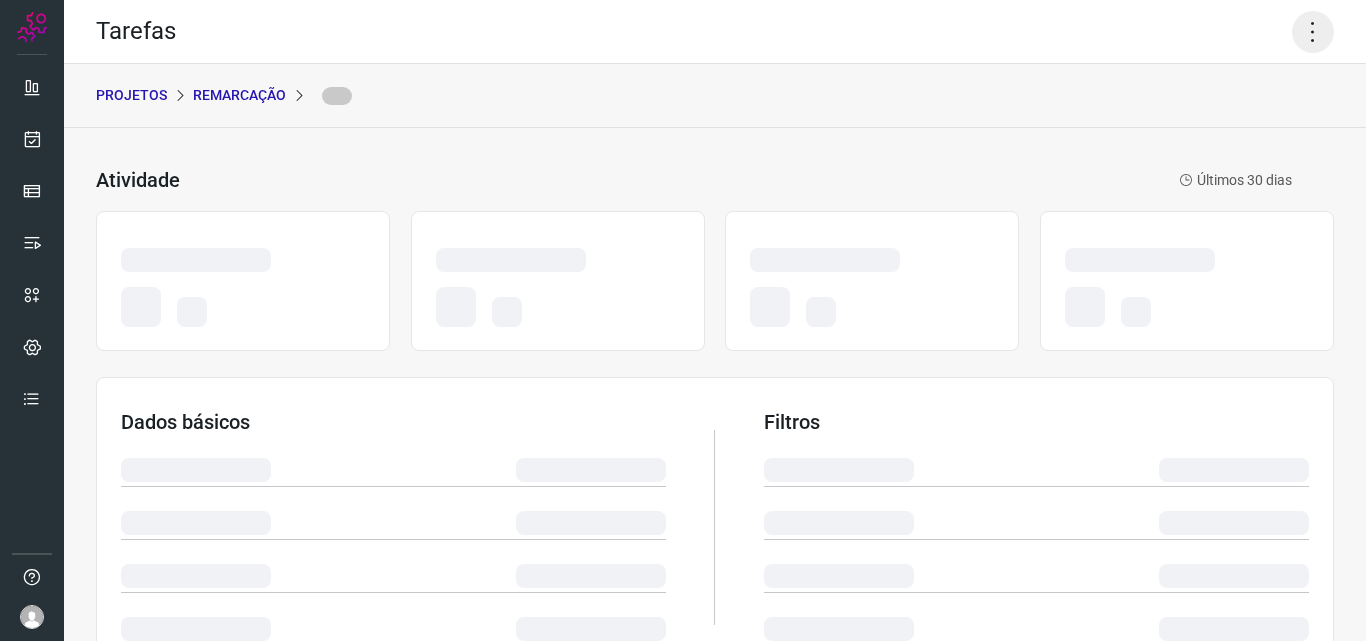 click 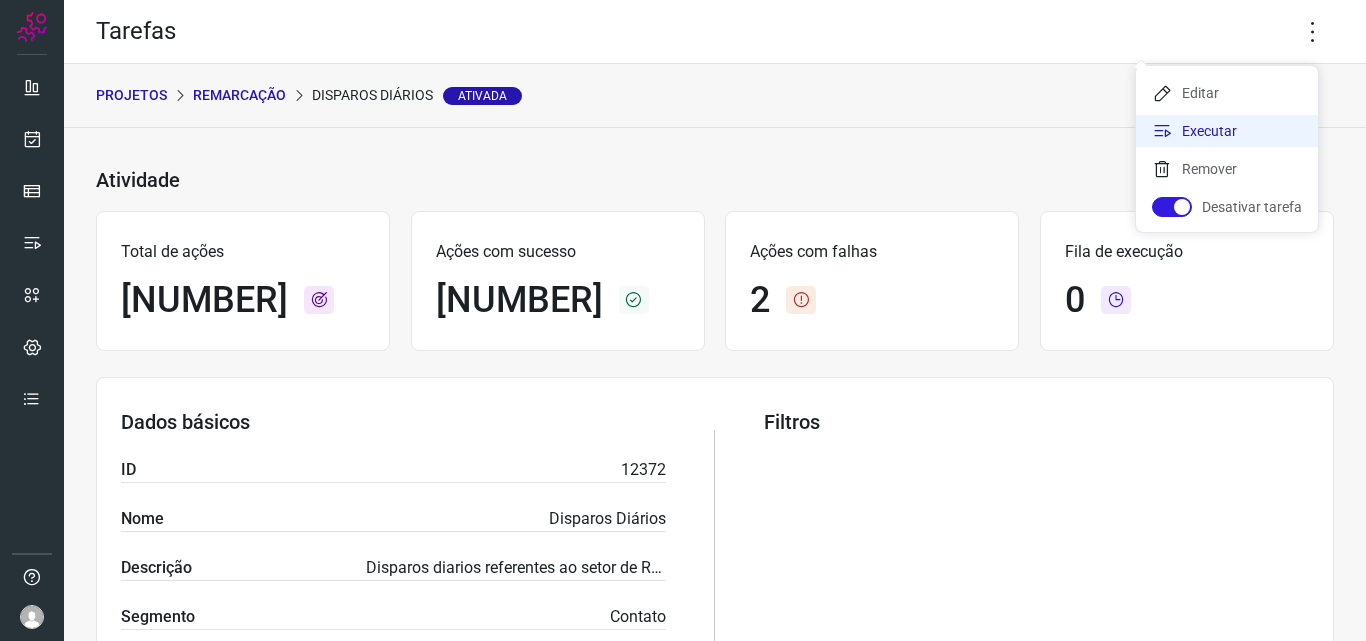 click on "Executar" 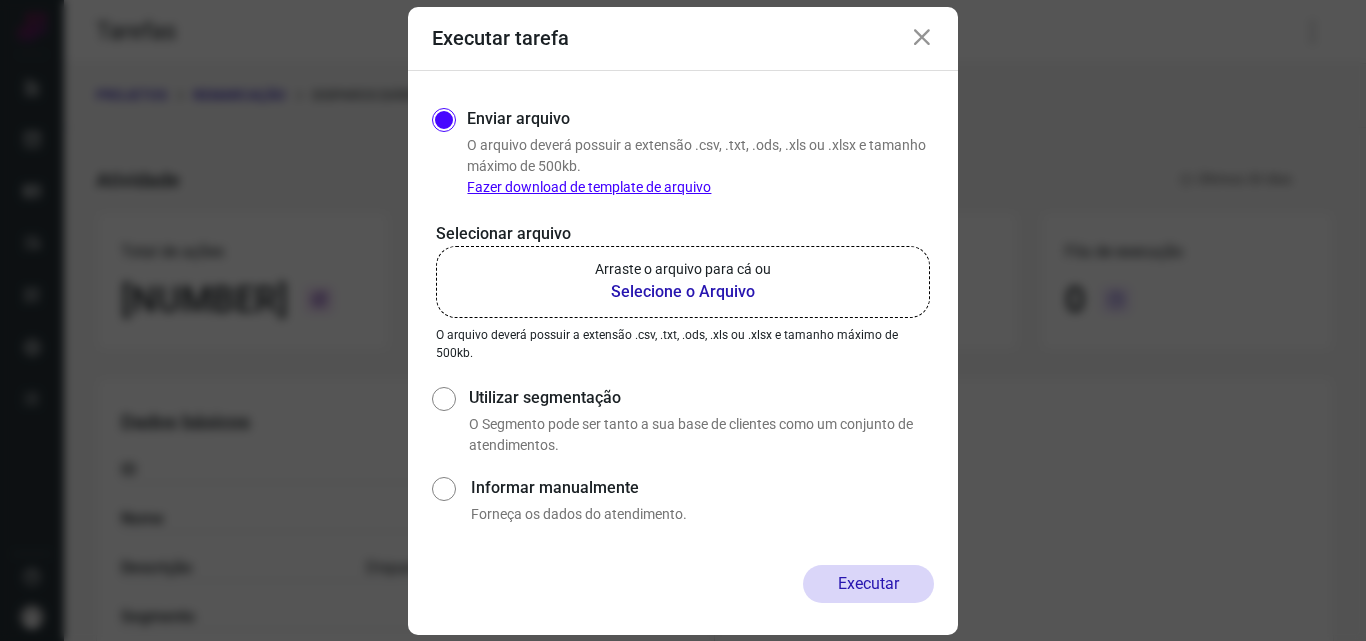 click on "Arraste o arquivo para cá ou" at bounding box center (683, 269) 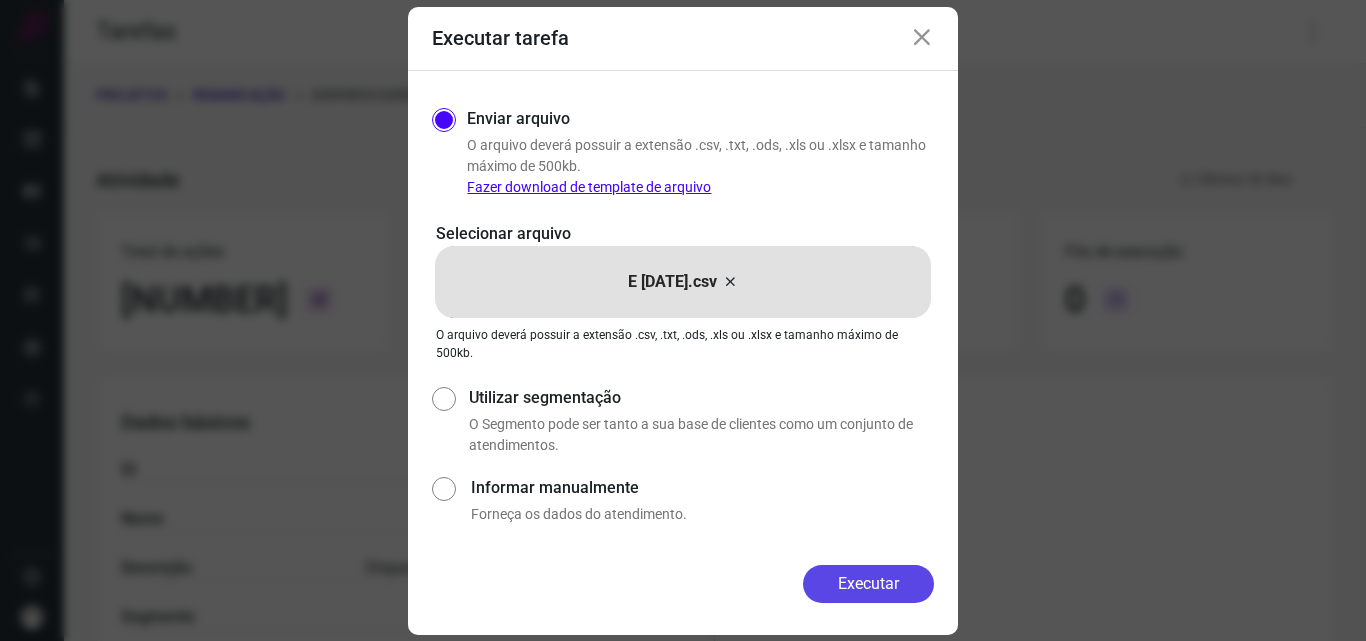 click on "Executar" at bounding box center [868, 584] 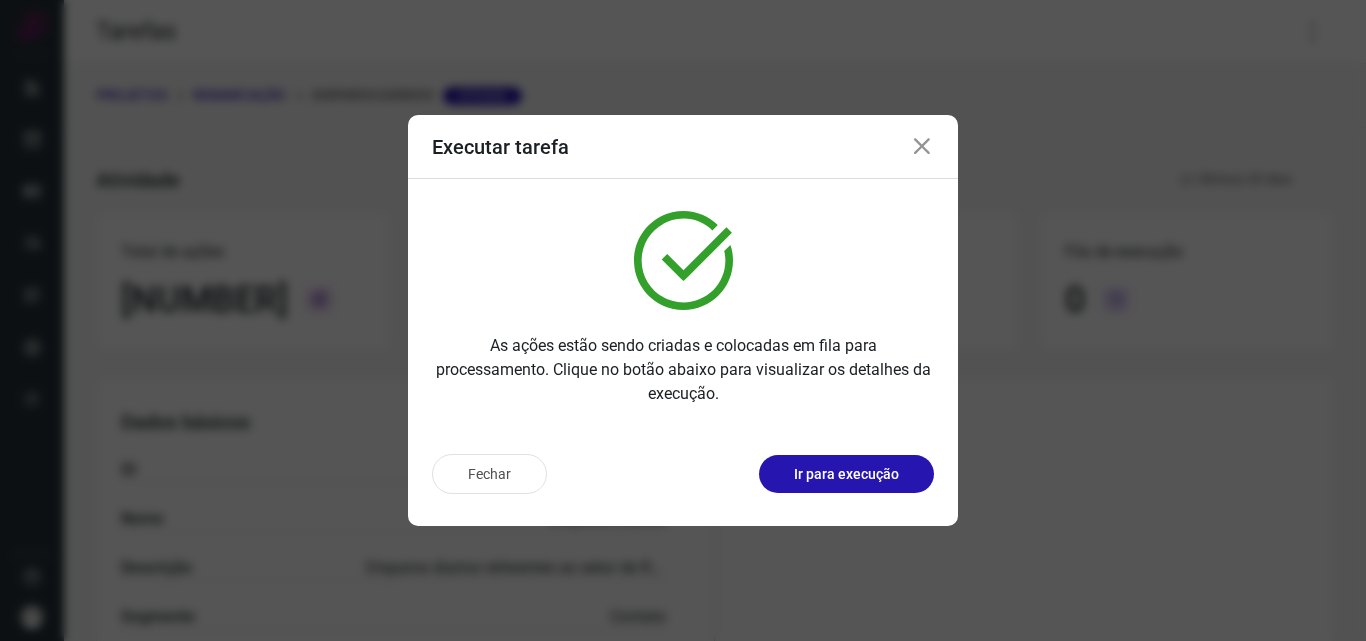 click on "Ir para execução" at bounding box center [846, 474] 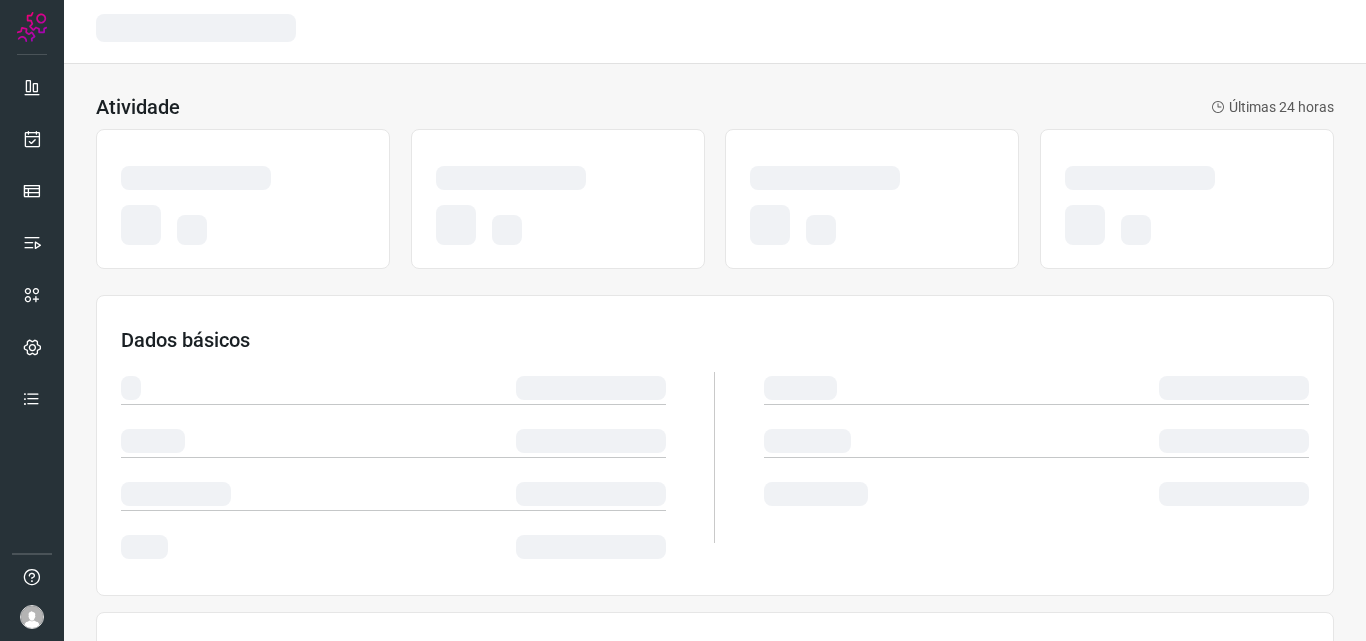scroll, scrollTop: 0, scrollLeft: 0, axis: both 